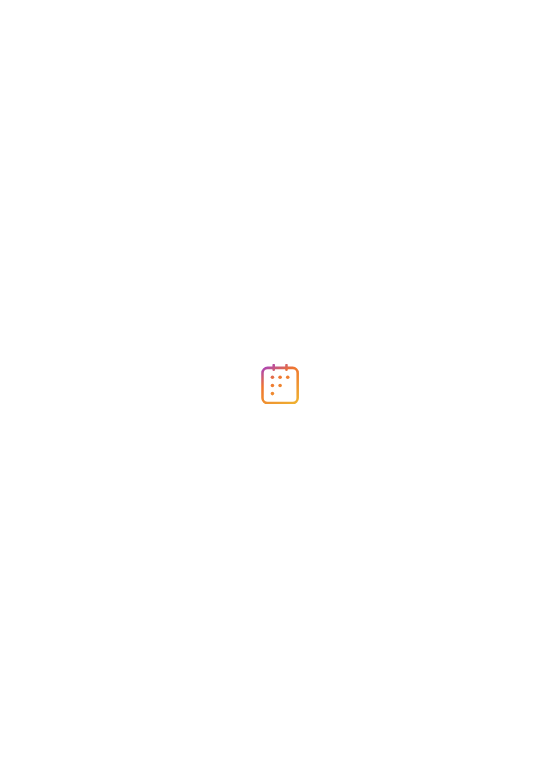 scroll, scrollTop: 0, scrollLeft: 0, axis: both 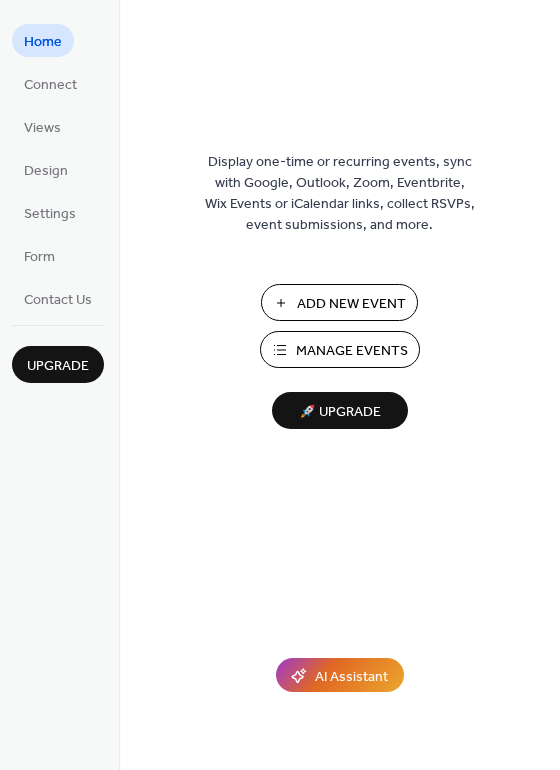 click on "Add New Event" at bounding box center [351, 304] 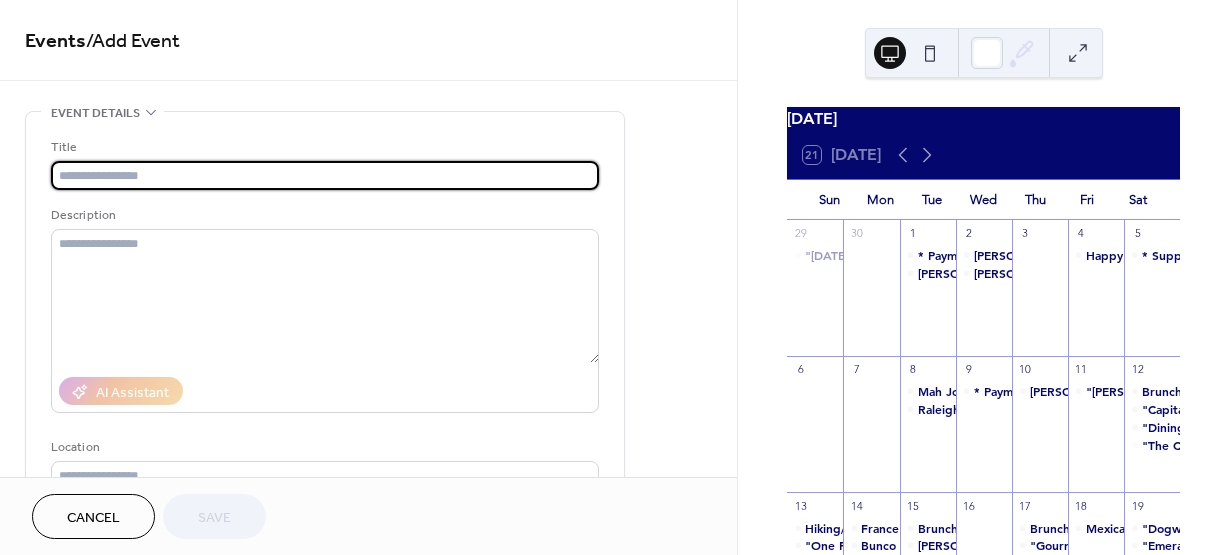 scroll, scrollTop: 0, scrollLeft: 0, axis: both 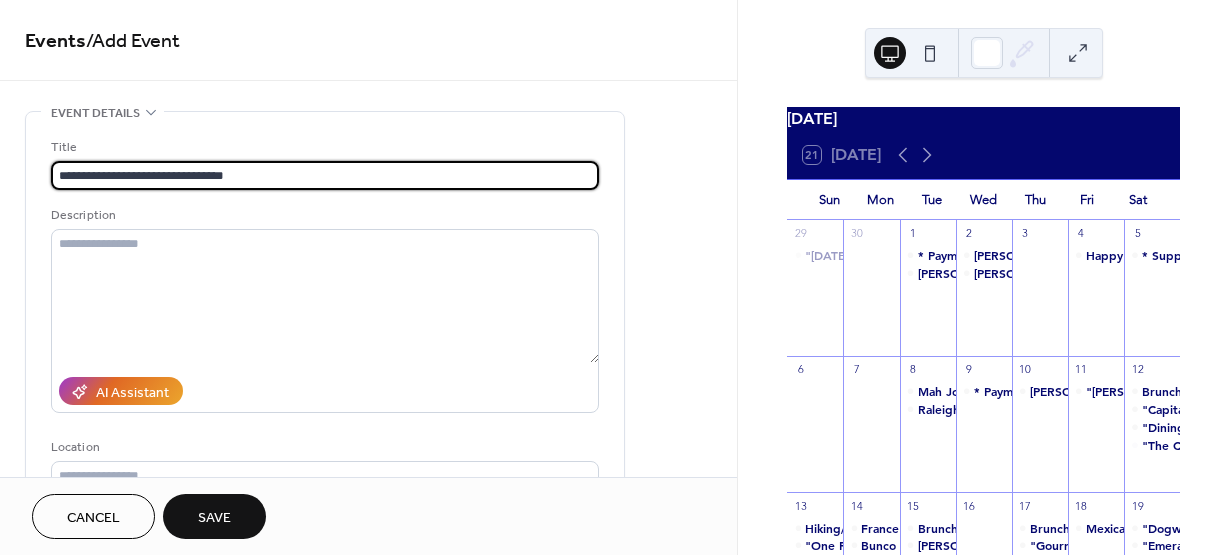 drag, startPoint x: 148, startPoint y: 173, endPoint x: 184, endPoint y: 174, distance: 36.013885 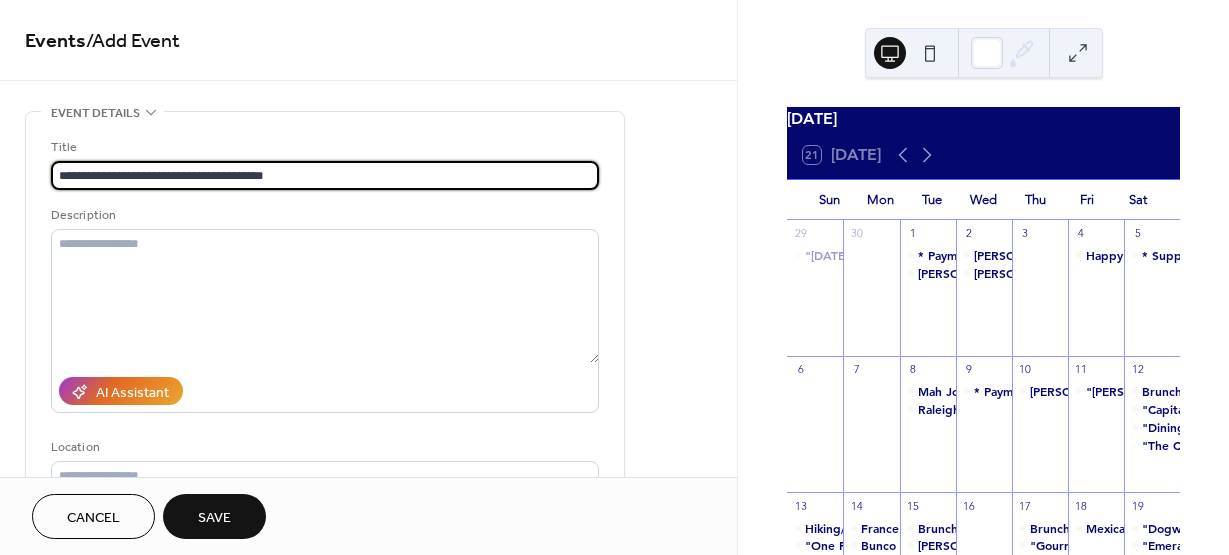 click on "**********" at bounding box center [325, 175] 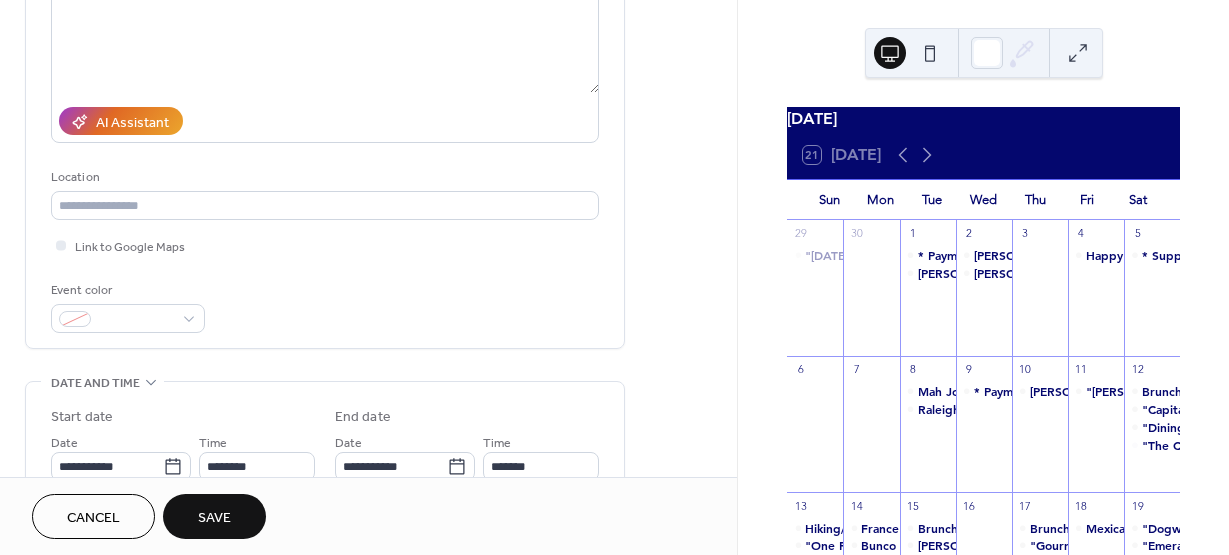 scroll, scrollTop: 279, scrollLeft: 0, axis: vertical 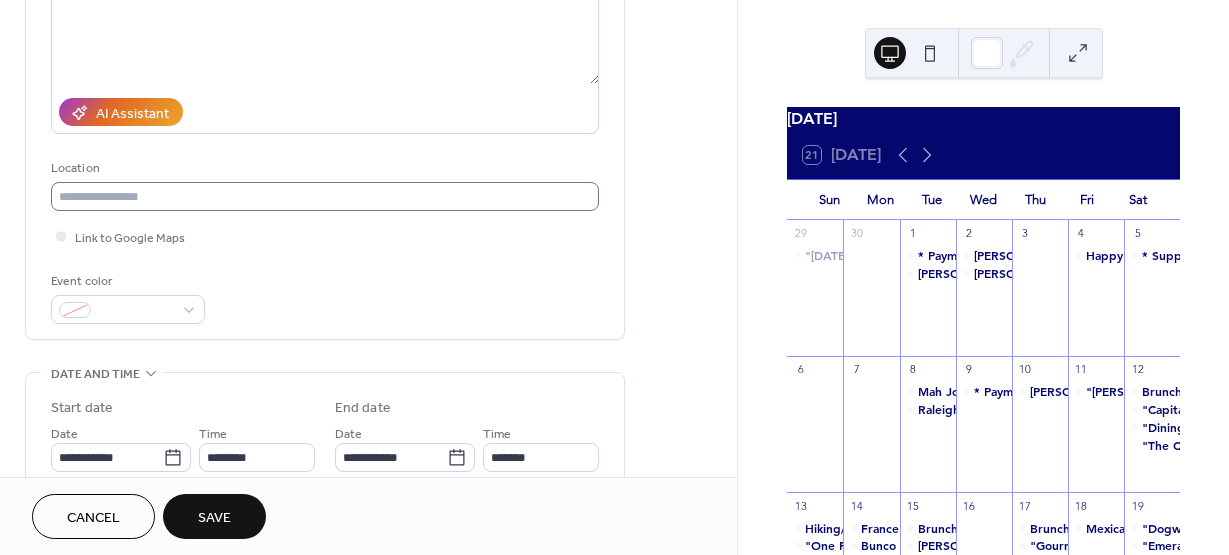 type on "**********" 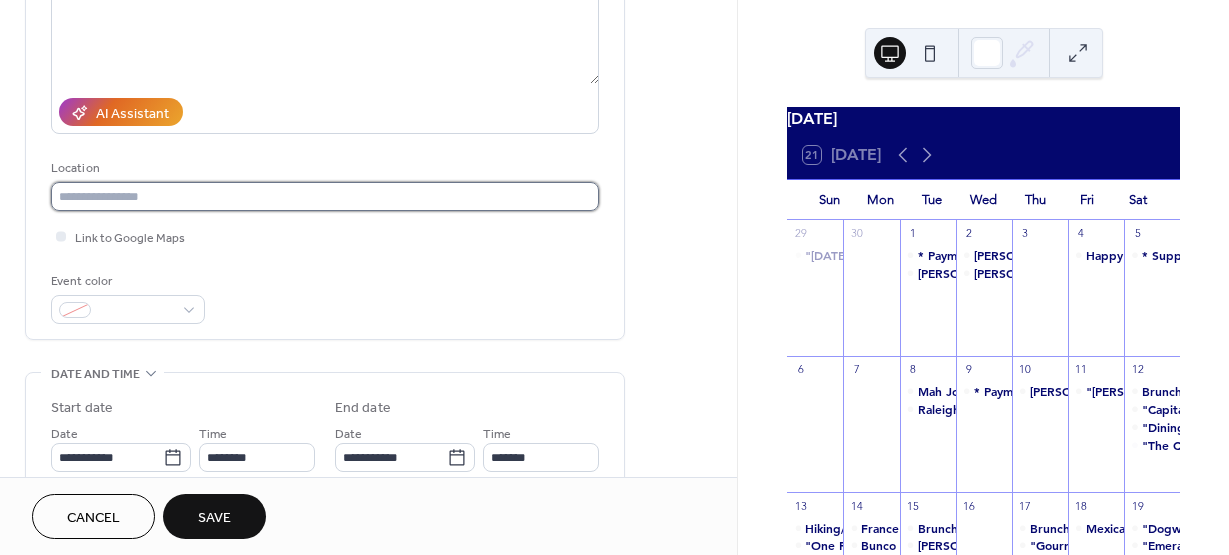 click at bounding box center [325, 196] 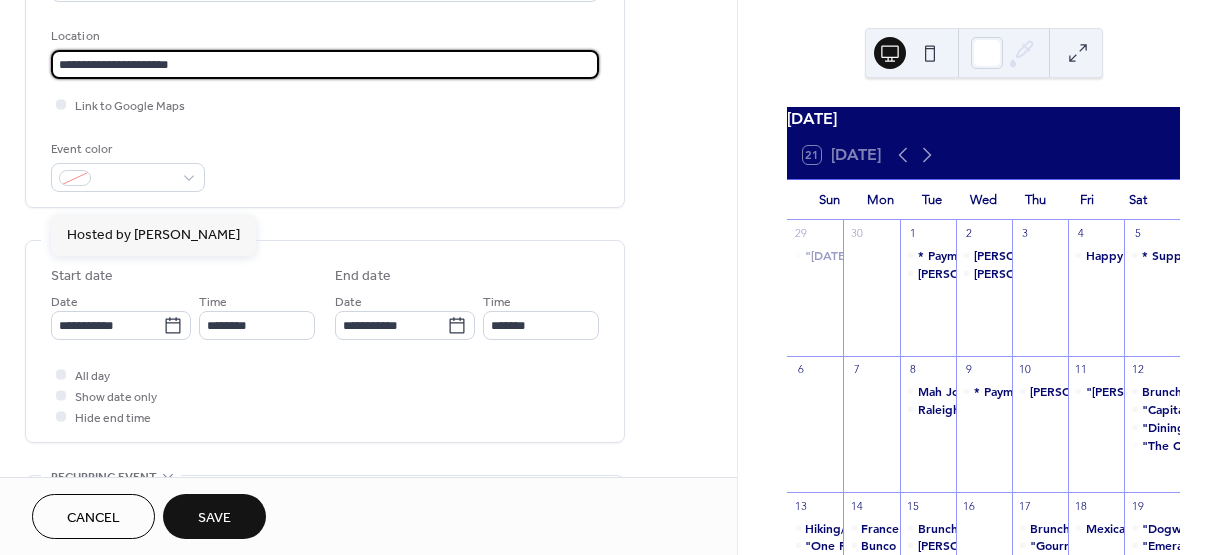 scroll, scrollTop: 428, scrollLeft: 0, axis: vertical 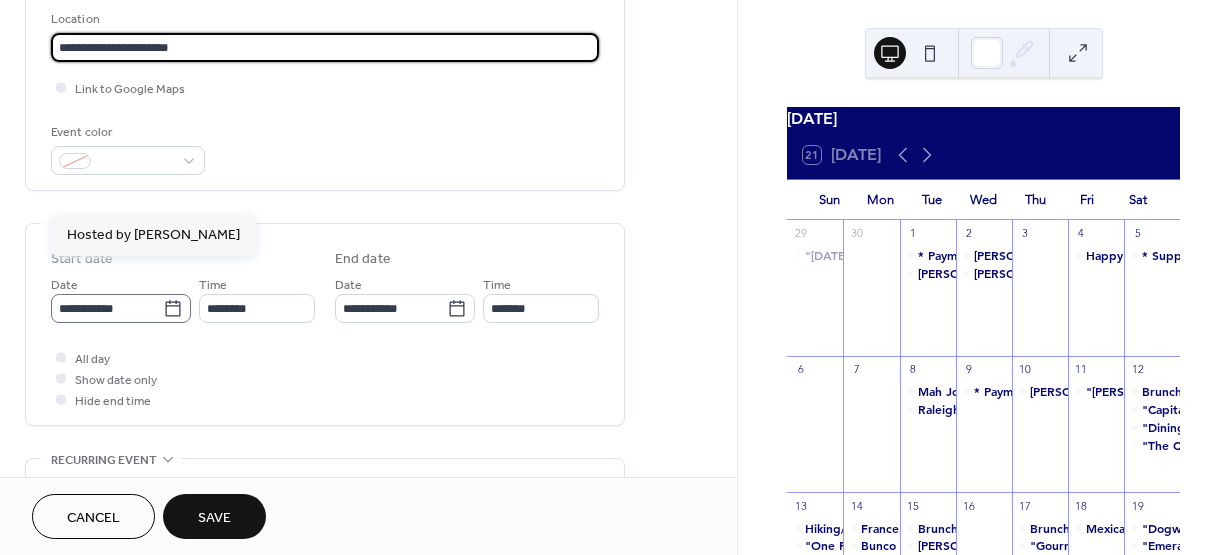type on "**********" 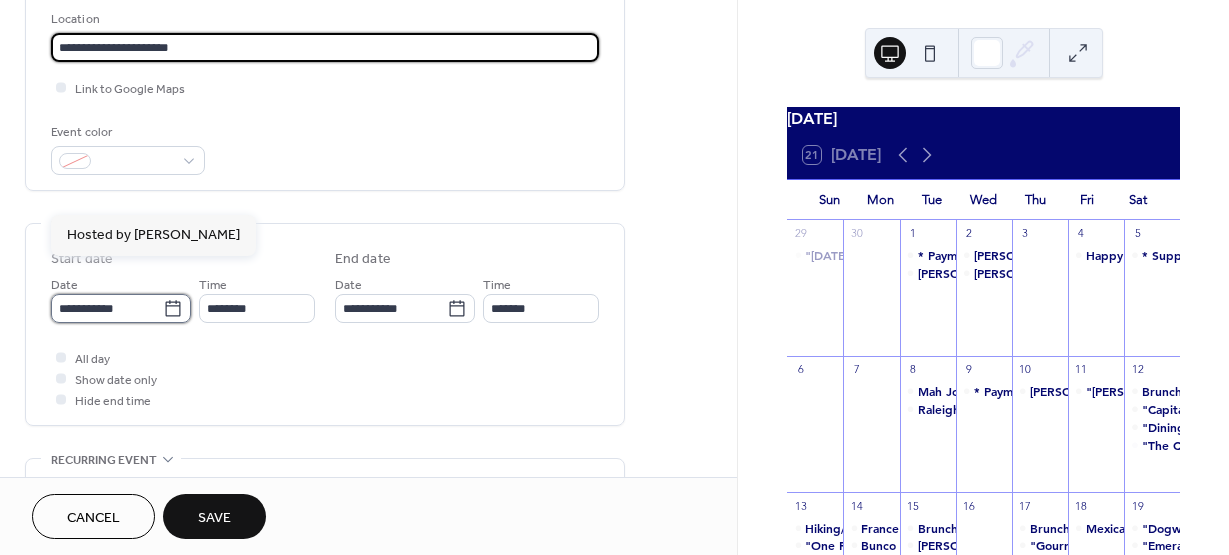 click on "**********" at bounding box center [107, 308] 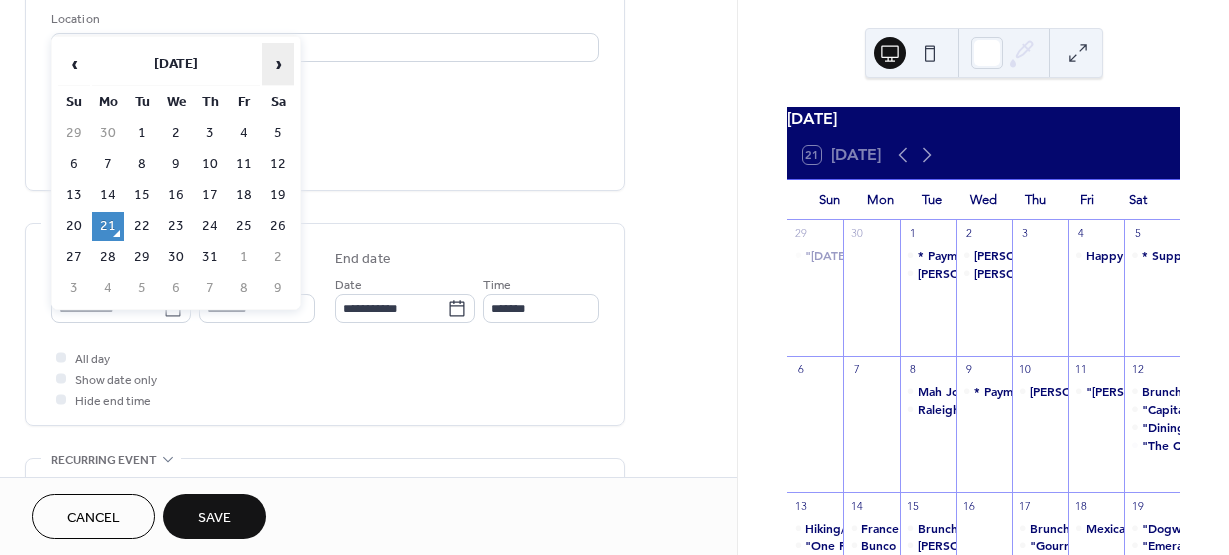 click on "›" at bounding box center [278, 64] 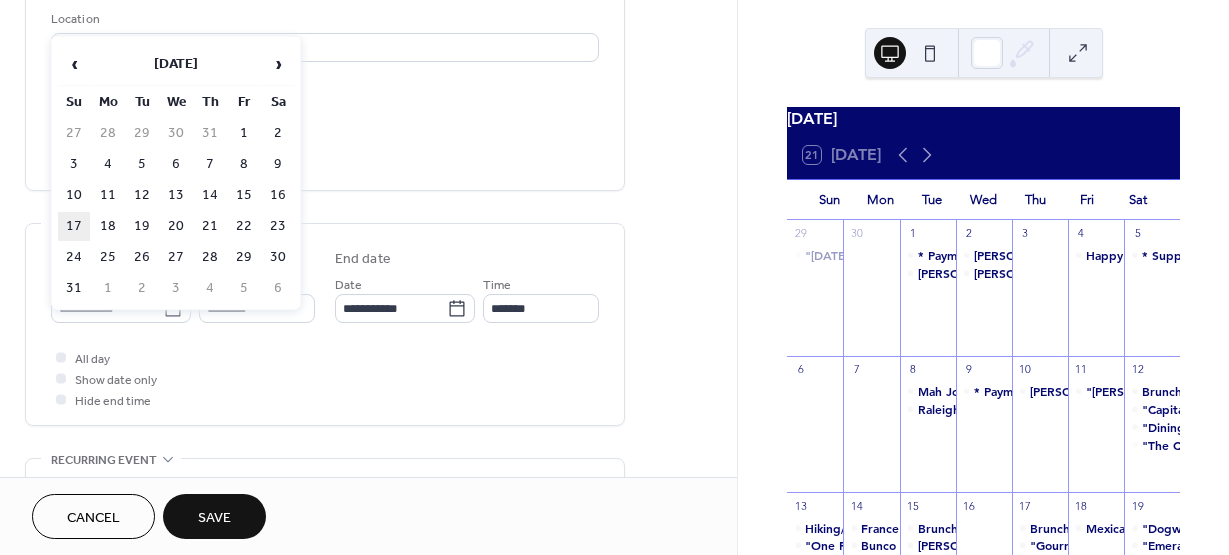 click on "17" at bounding box center [74, 226] 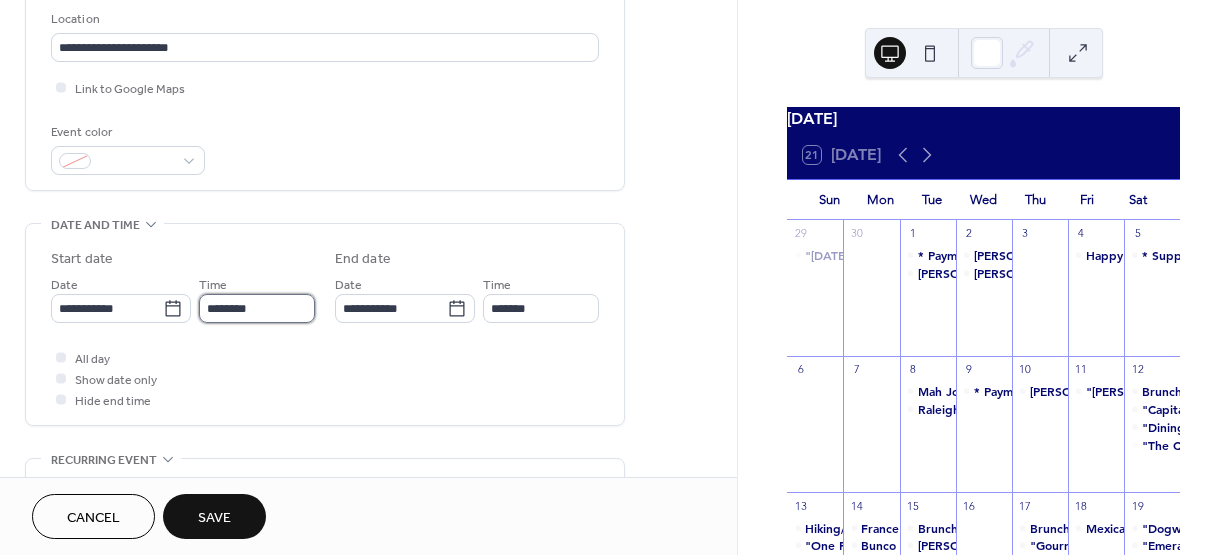 click on "********" at bounding box center (257, 308) 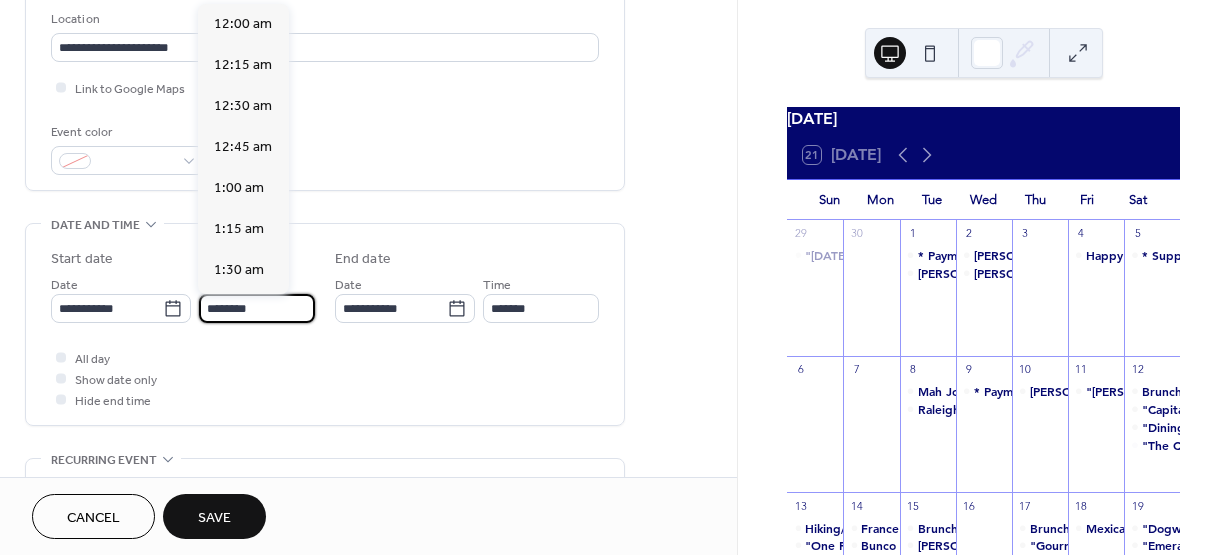 scroll, scrollTop: 1968, scrollLeft: 0, axis: vertical 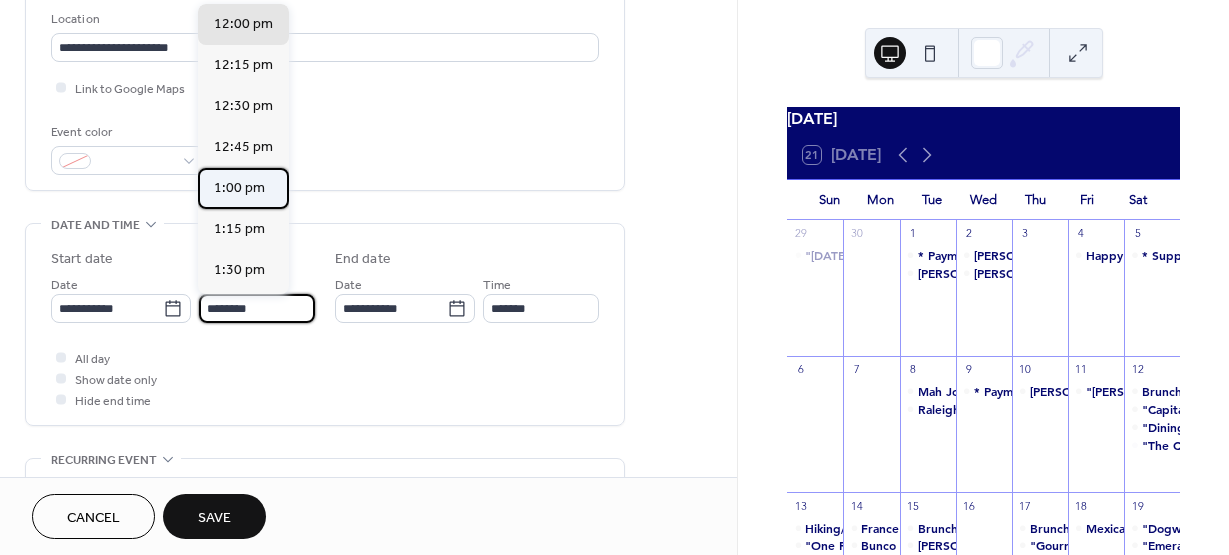 click on "1:00 pm" at bounding box center (239, 188) 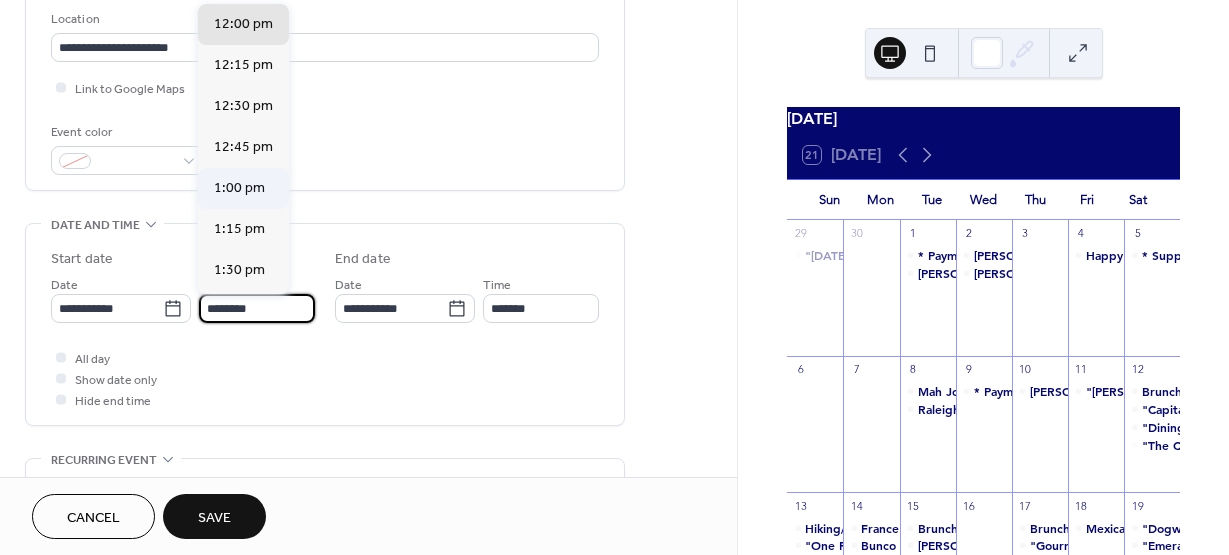 type on "*******" 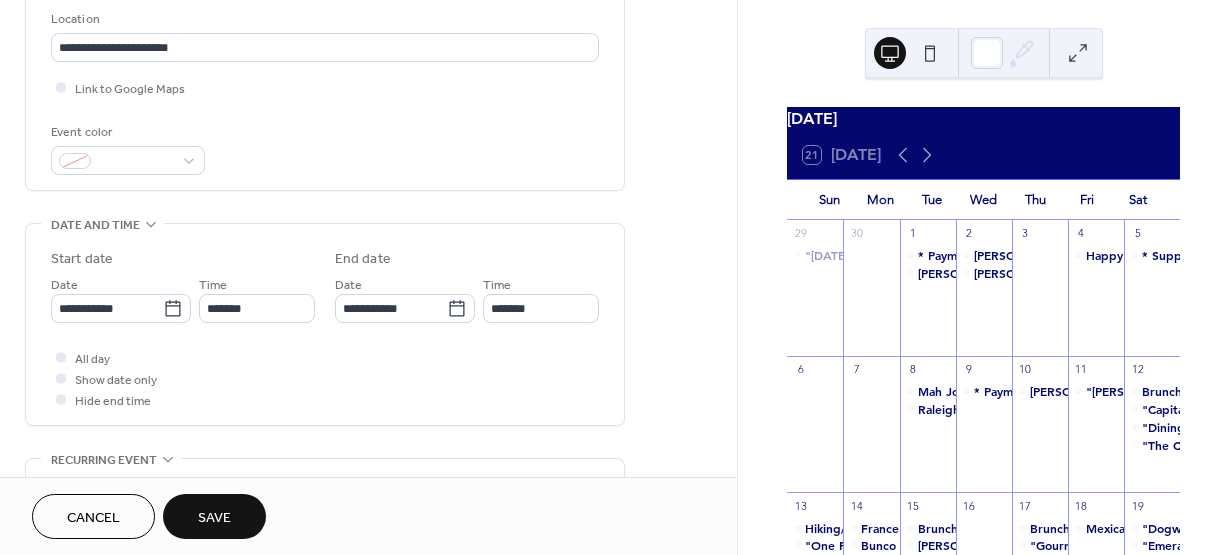 click on "**********" at bounding box center (325, -63) 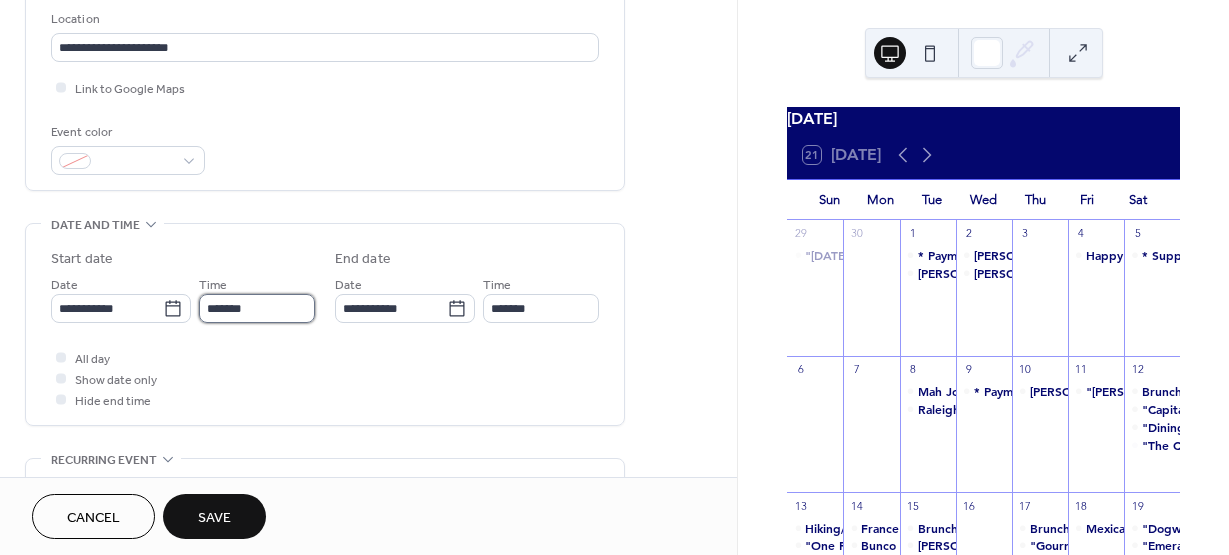 click on "*******" at bounding box center (257, 308) 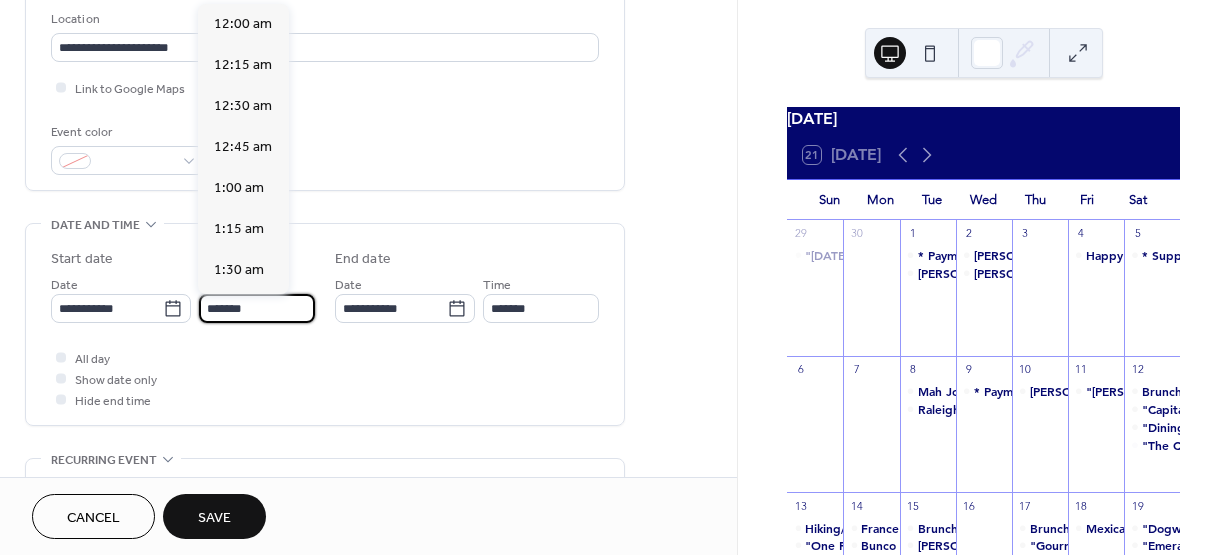 drag, startPoint x: 204, startPoint y: 306, endPoint x: 266, endPoint y: 308, distance: 62.03225 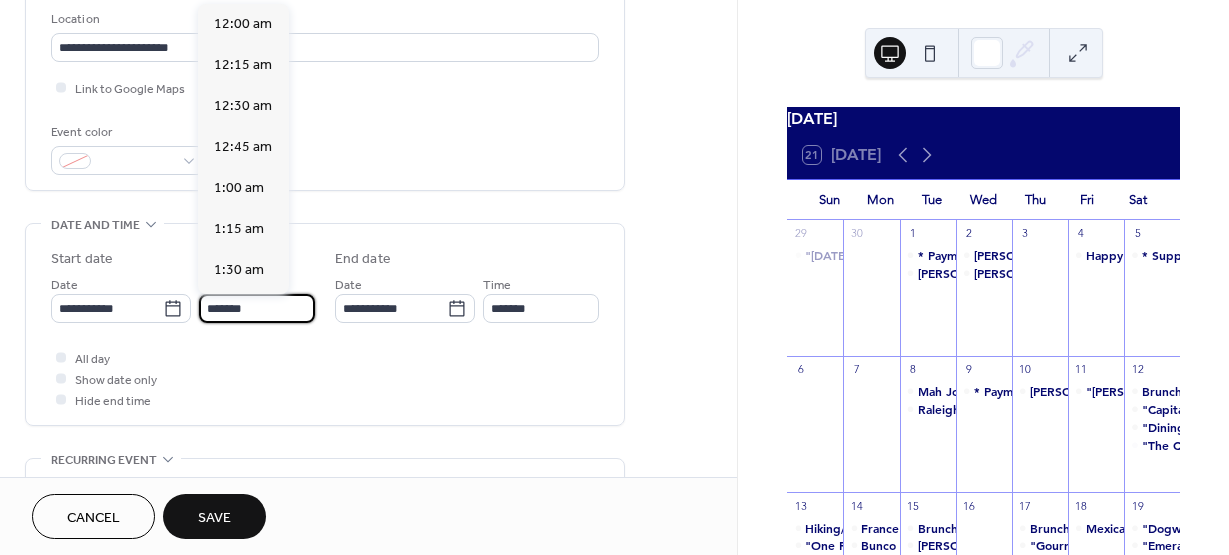 scroll, scrollTop: 2132, scrollLeft: 0, axis: vertical 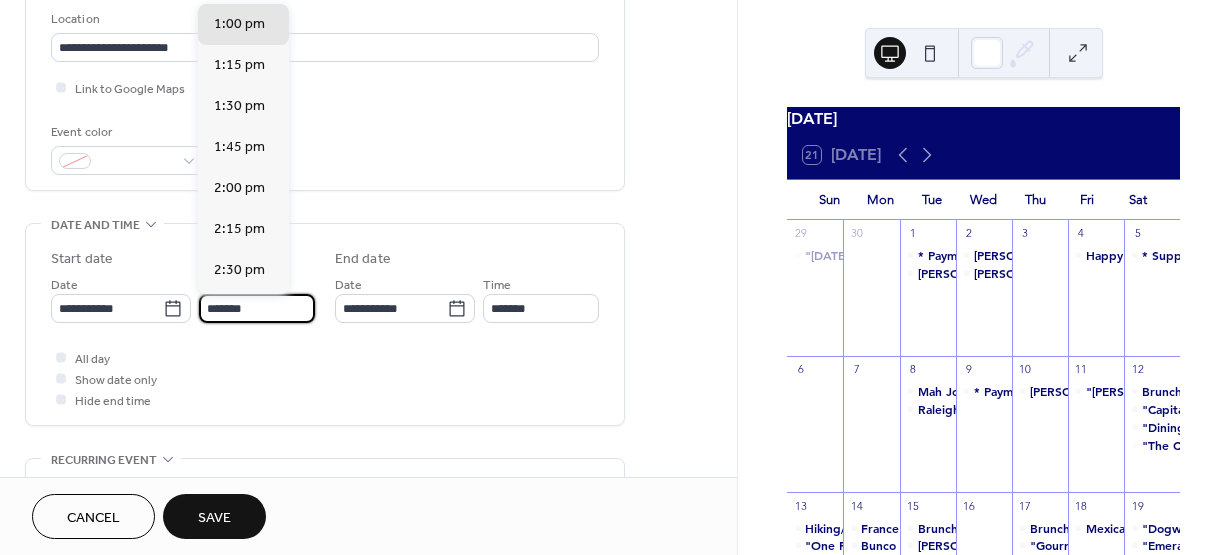 click on "**********" at bounding box center (325, 329) 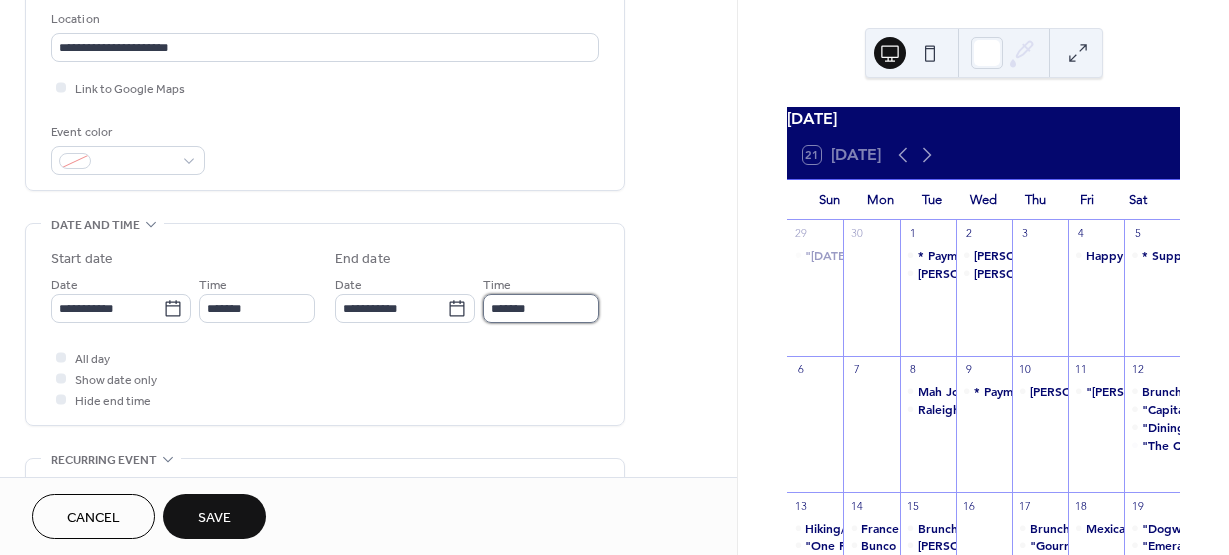 click on "*******" at bounding box center (541, 308) 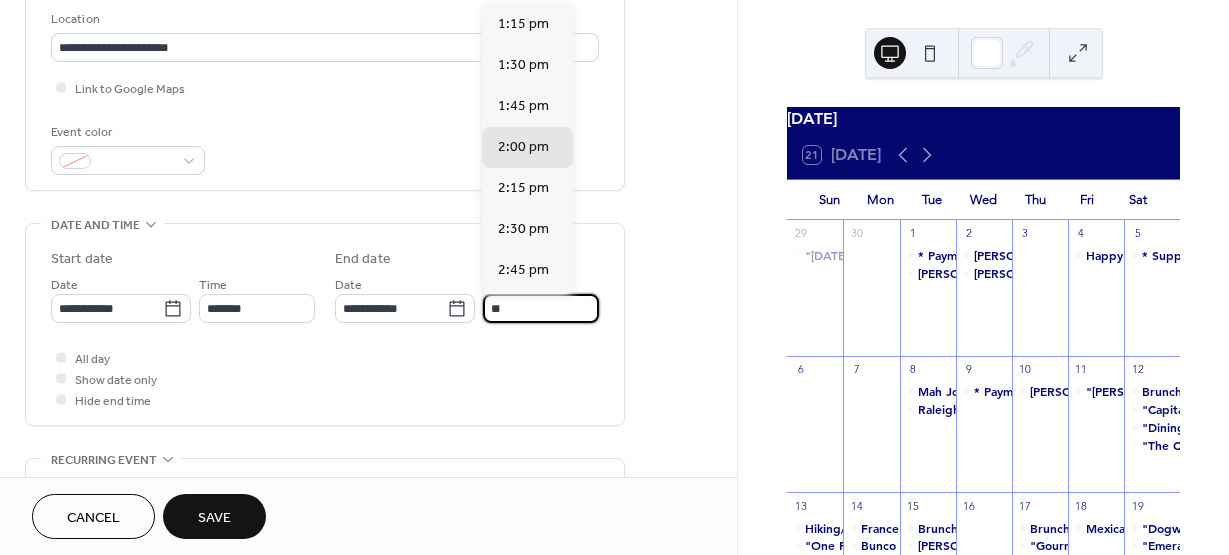 type on "*" 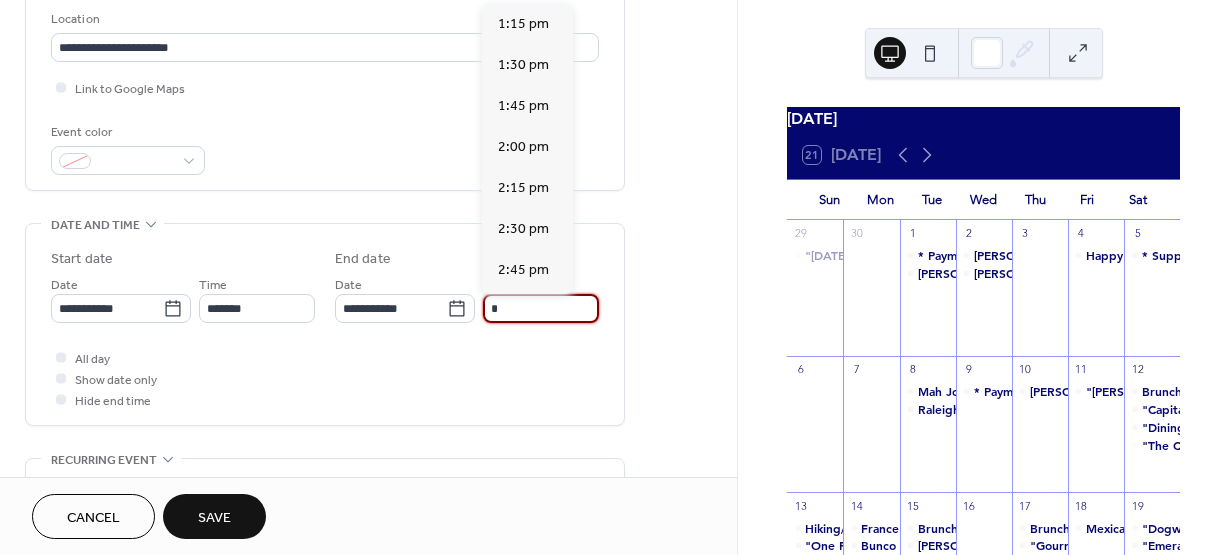 scroll, scrollTop: 615, scrollLeft: 0, axis: vertical 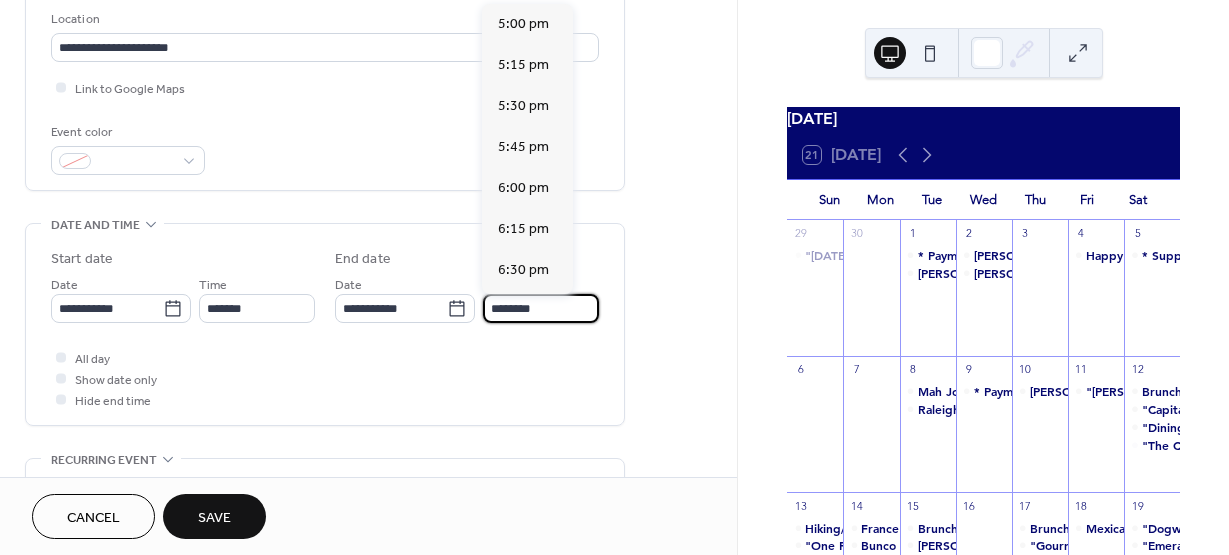 click on "**********" at bounding box center (368, 412) 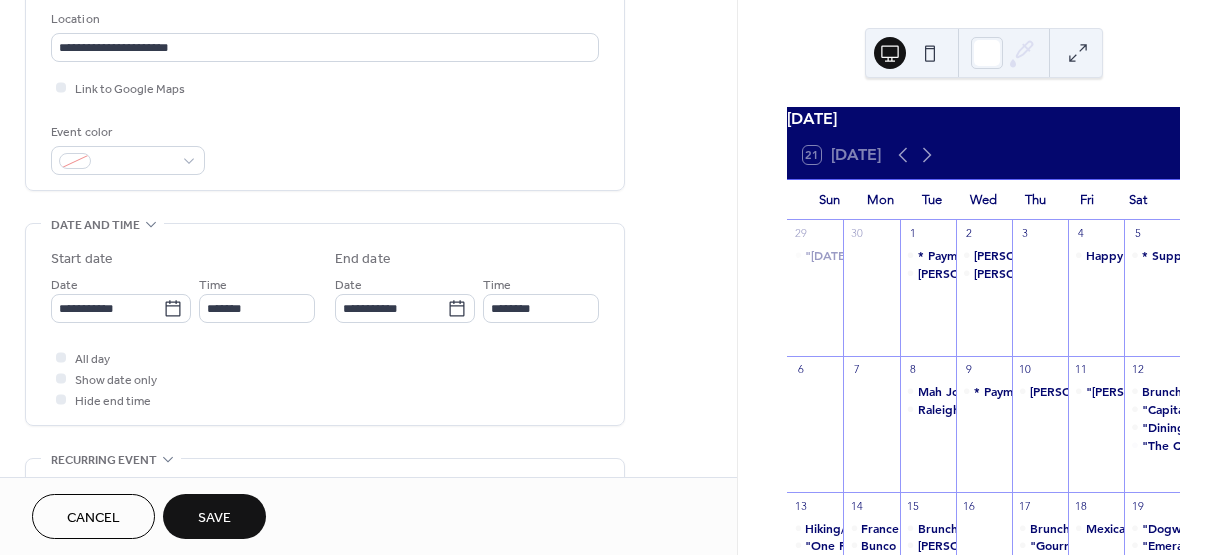 type on "*******" 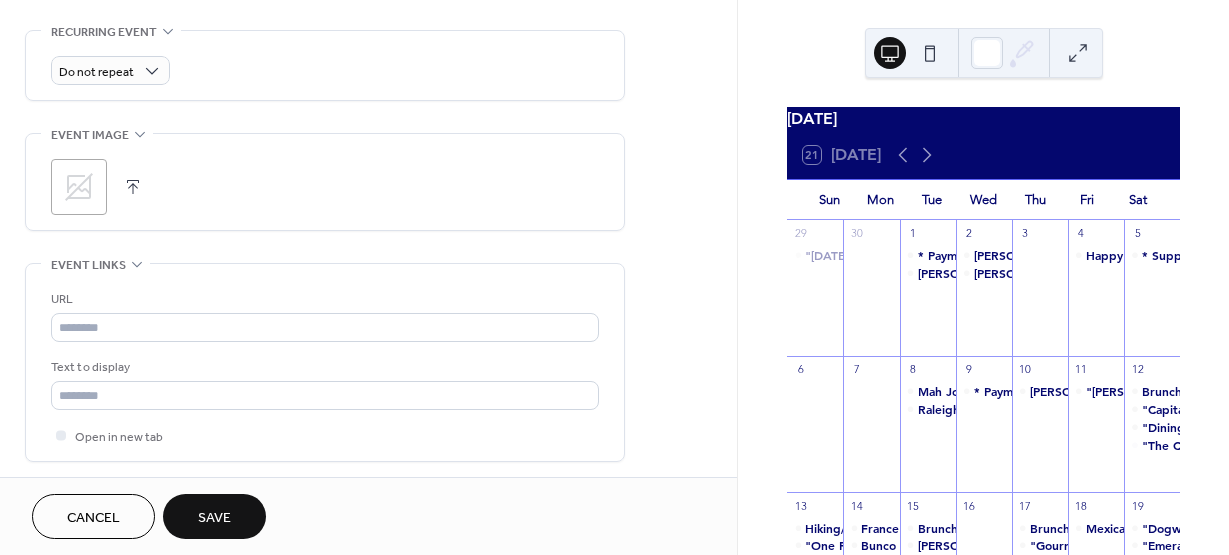 scroll, scrollTop: 889, scrollLeft: 0, axis: vertical 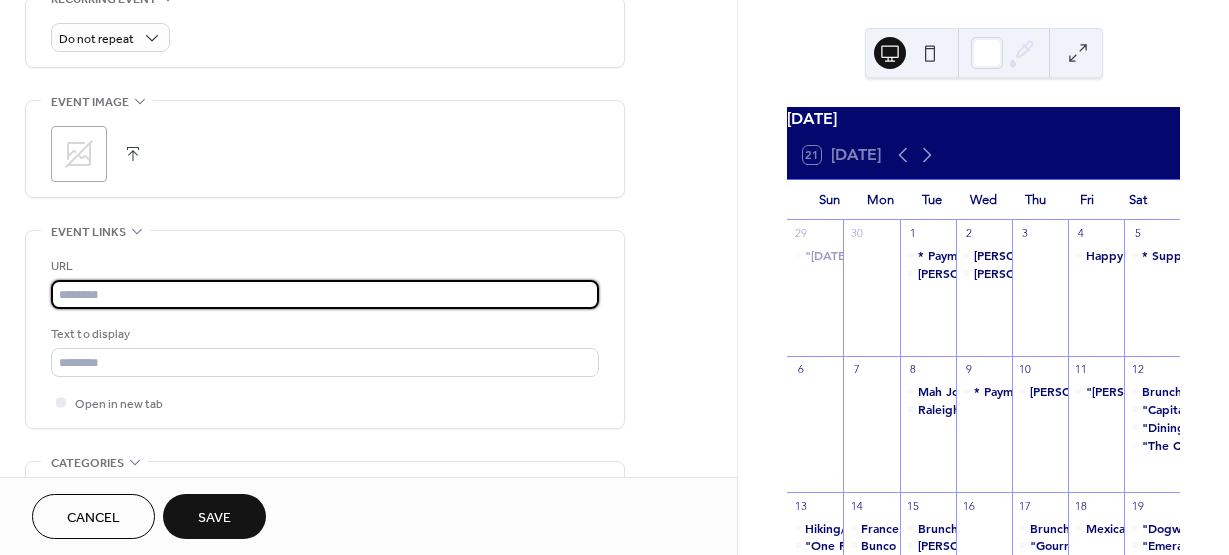 click at bounding box center (325, 294) 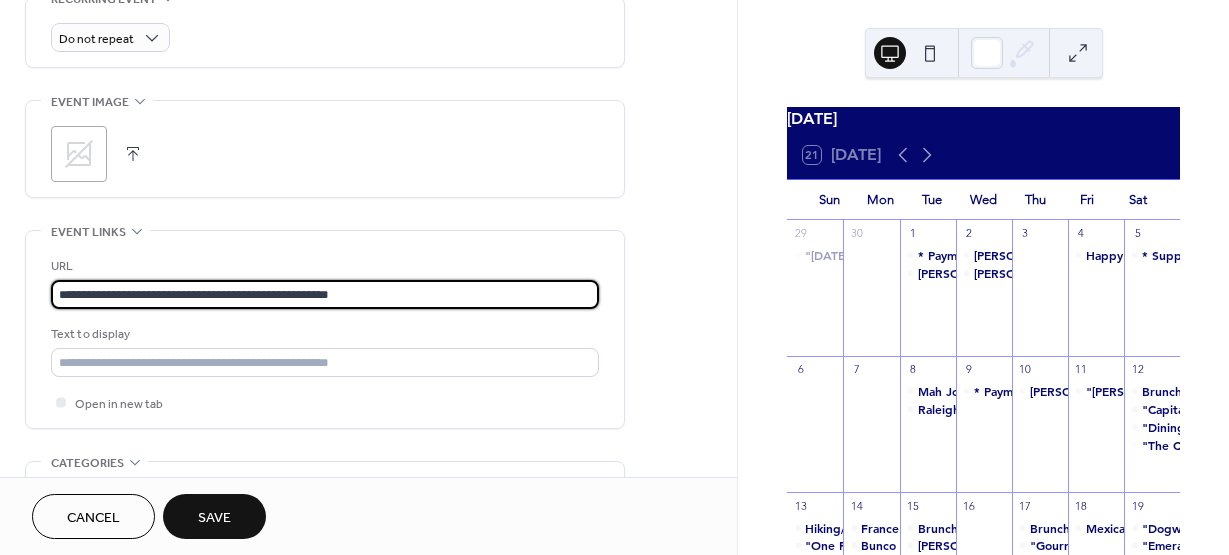 click on "**********" at bounding box center [325, 294] 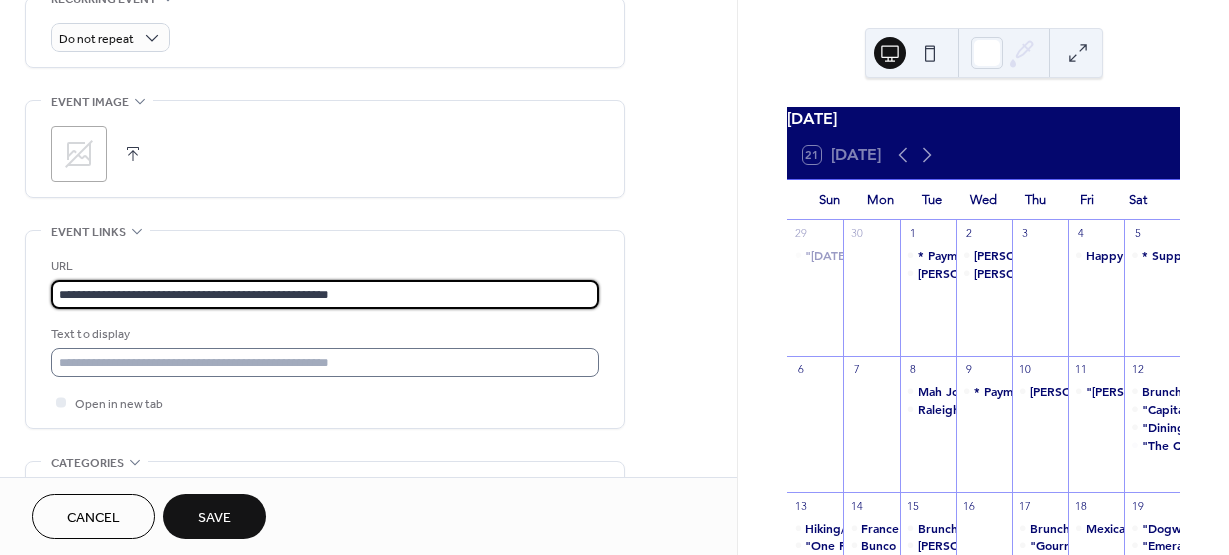 type on "**********" 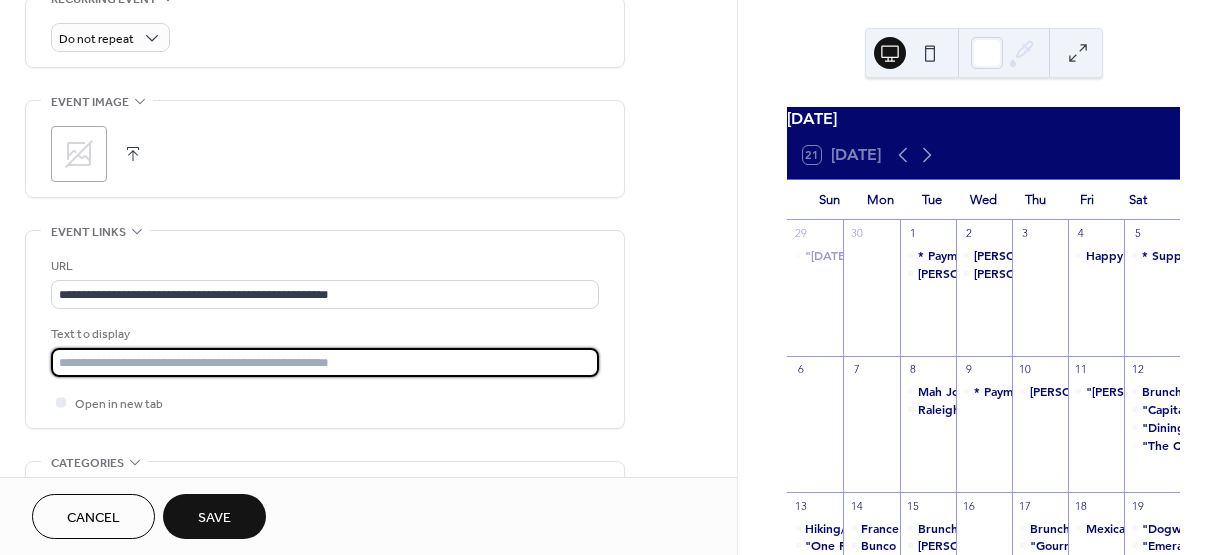 click at bounding box center (325, 362) 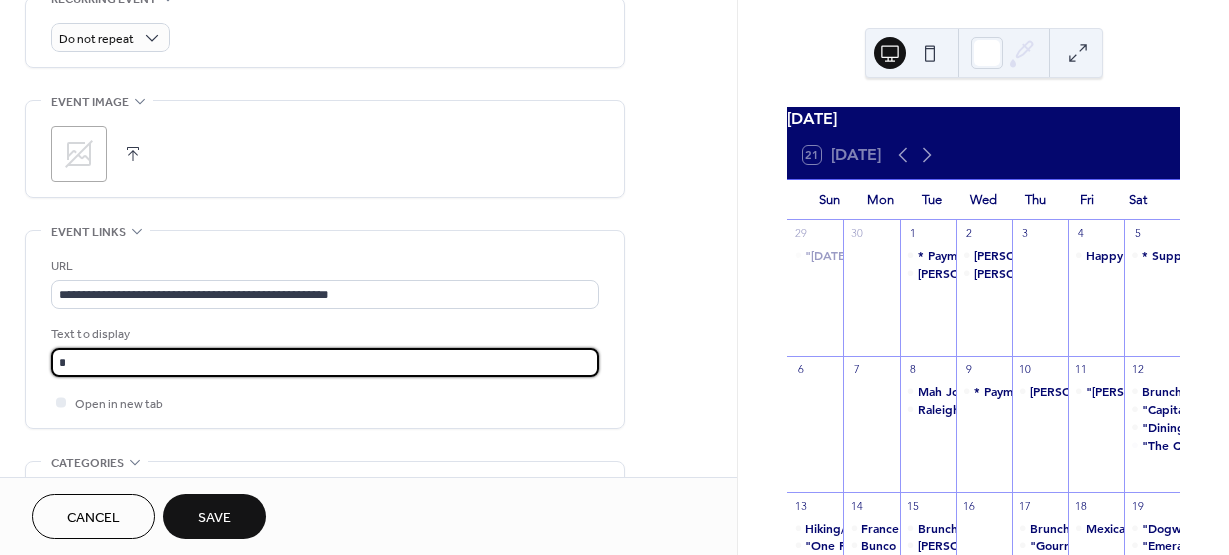 click on "*" at bounding box center (325, 362) 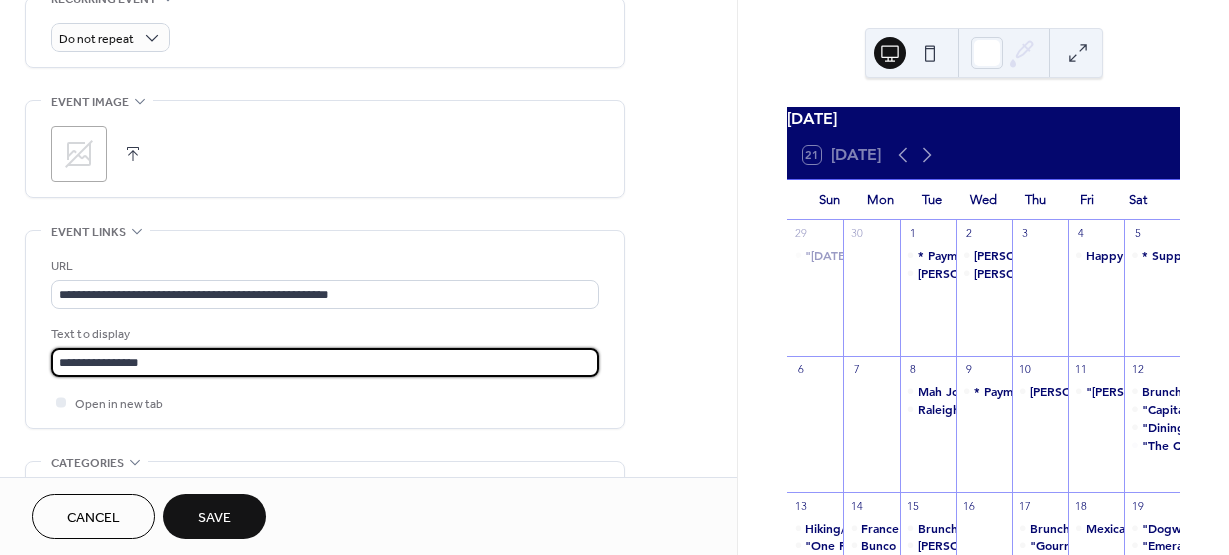 click 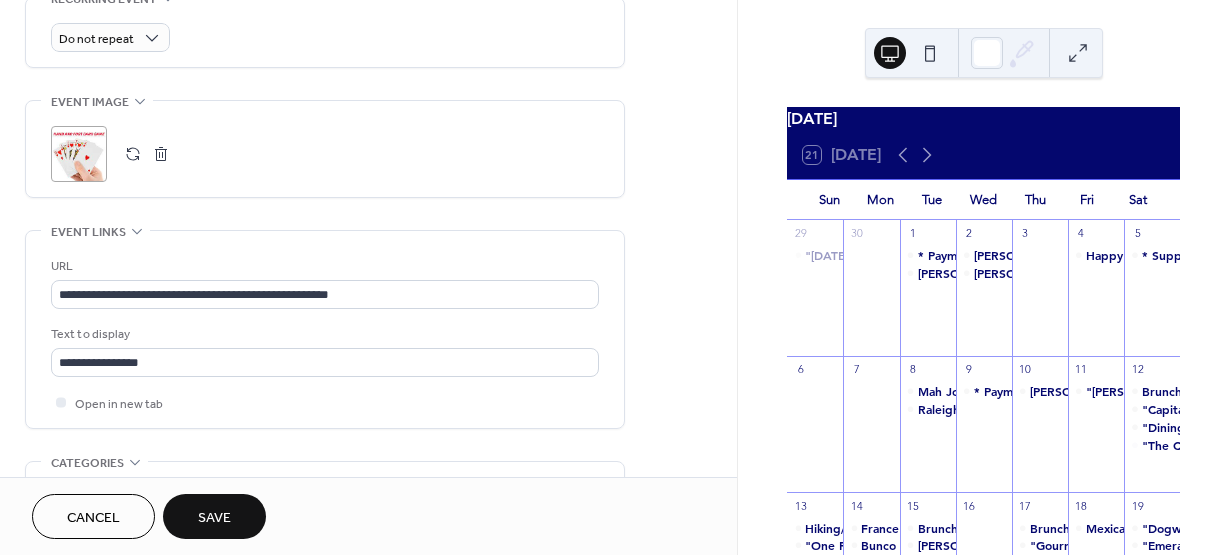 click on "Save" at bounding box center [214, 518] 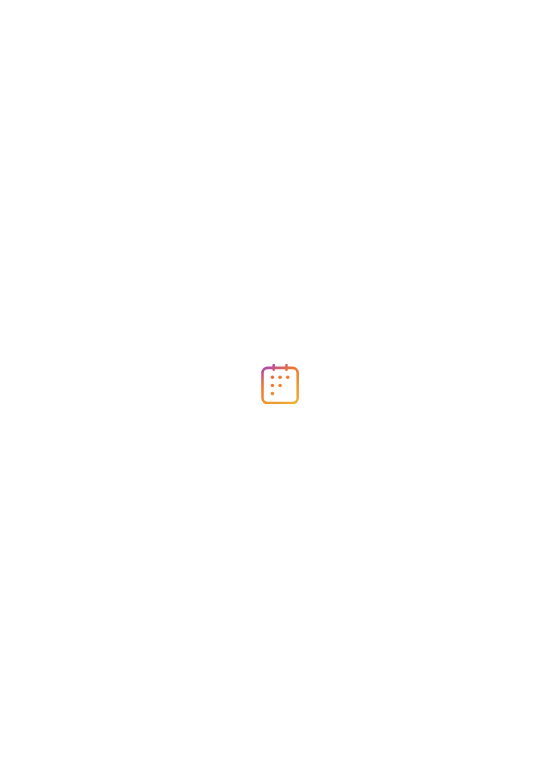 scroll, scrollTop: 0, scrollLeft: 0, axis: both 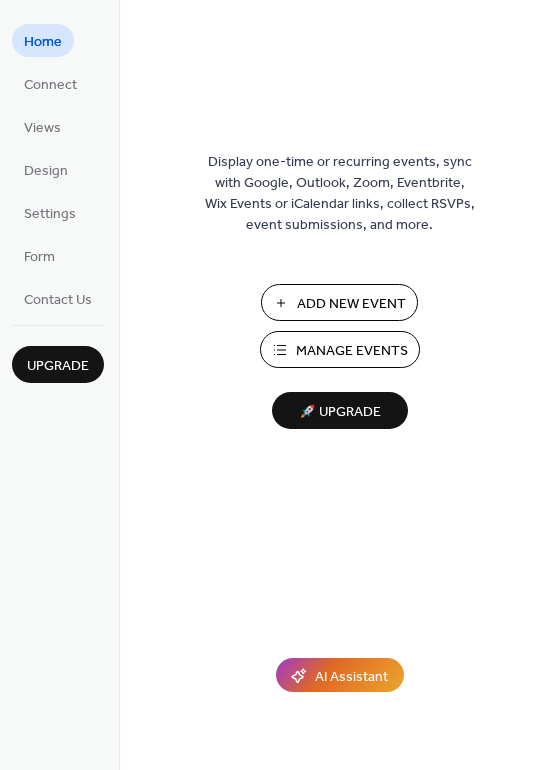 click on "Add New Event" at bounding box center (351, 304) 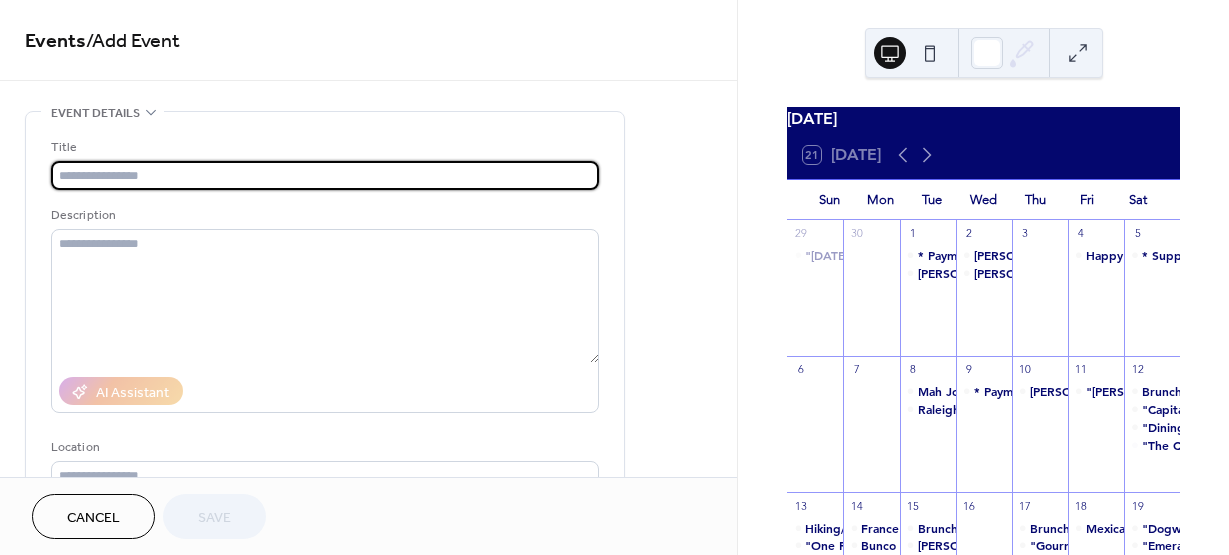 scroll, scrollTop: 0, scrollLeft: 0, axis: both 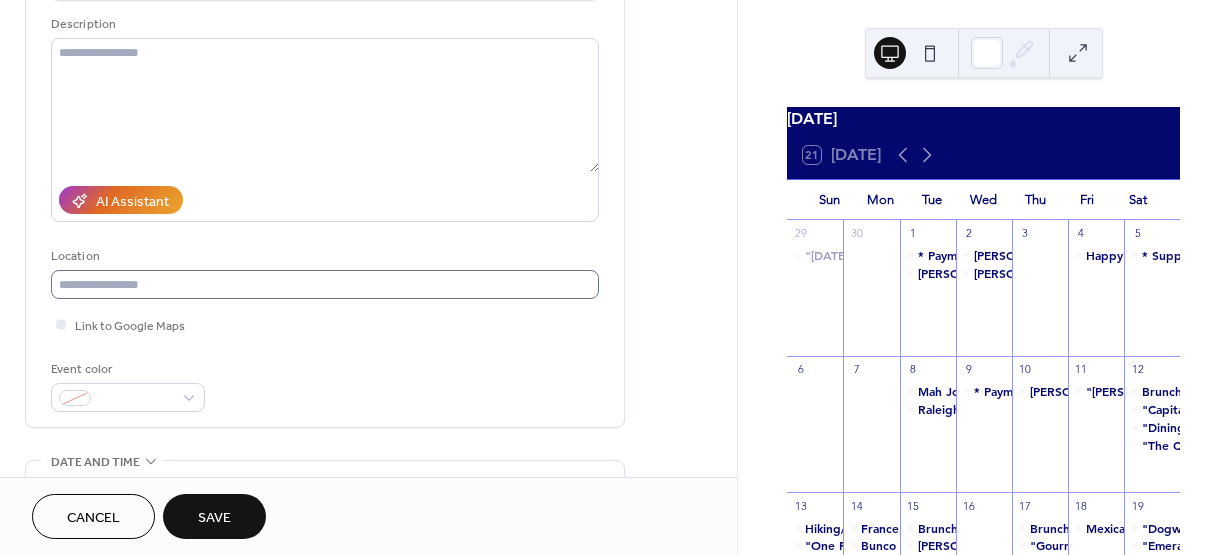 type on "**********" 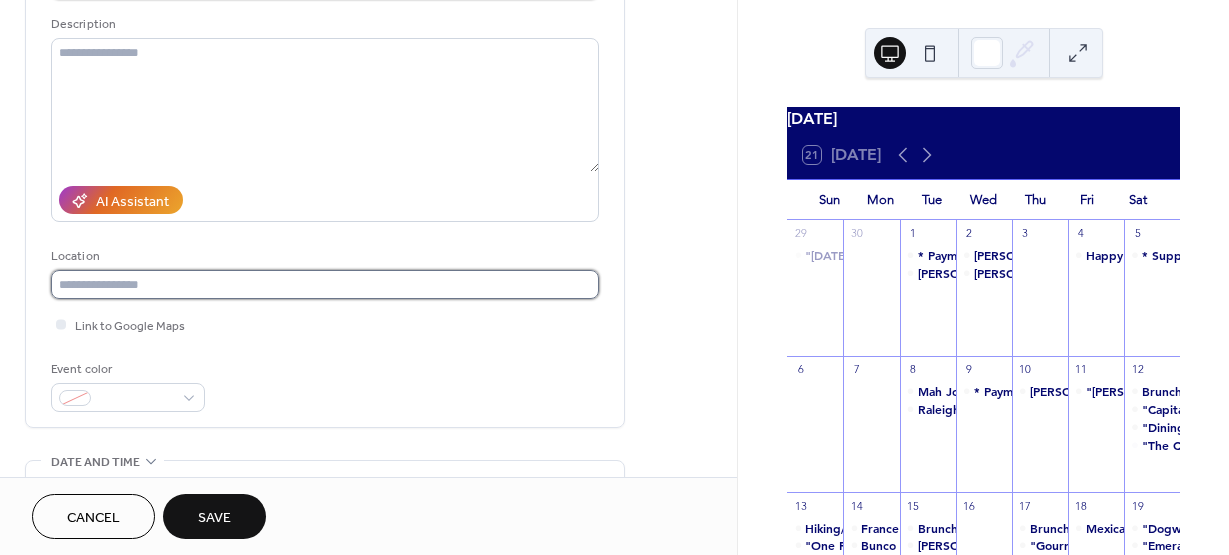 click at bounding box center (325, 284) 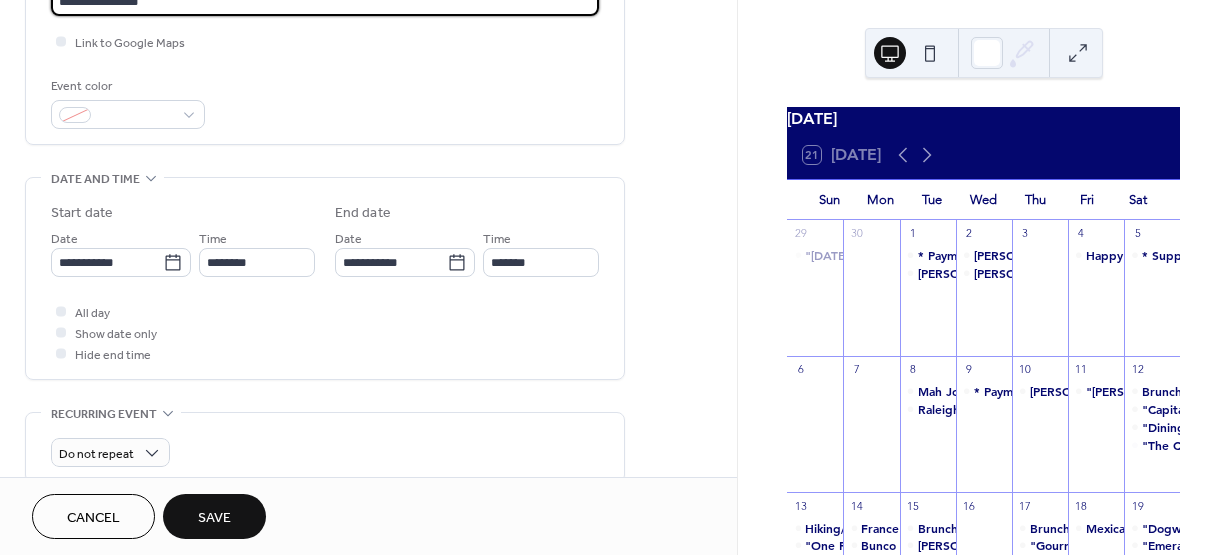scroll, scrollTop: 478, scrollLeft: 0, axis: vertical 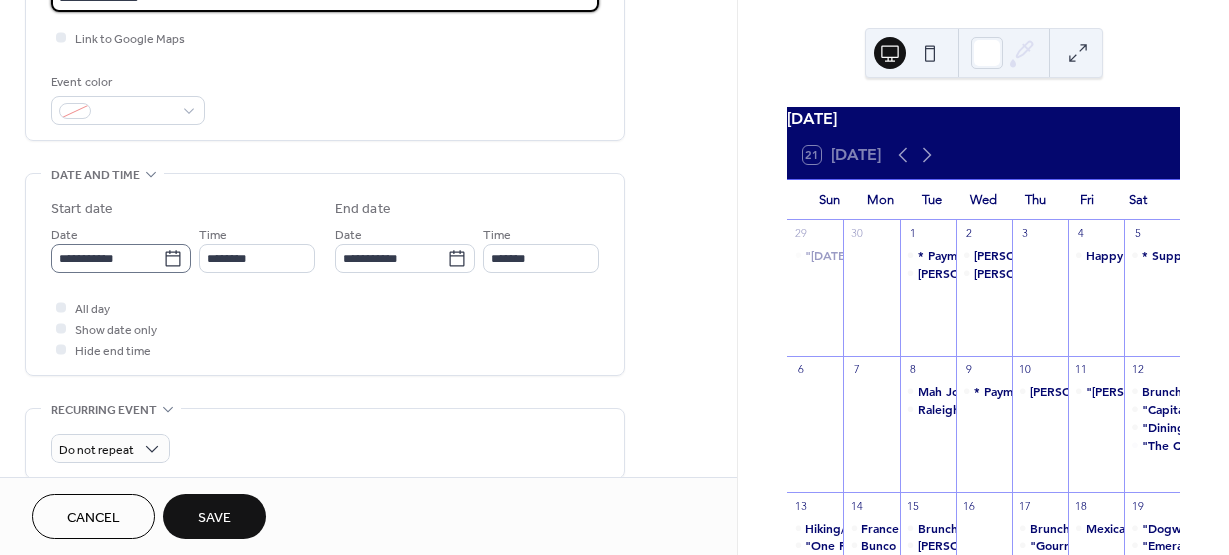 type on "**********" 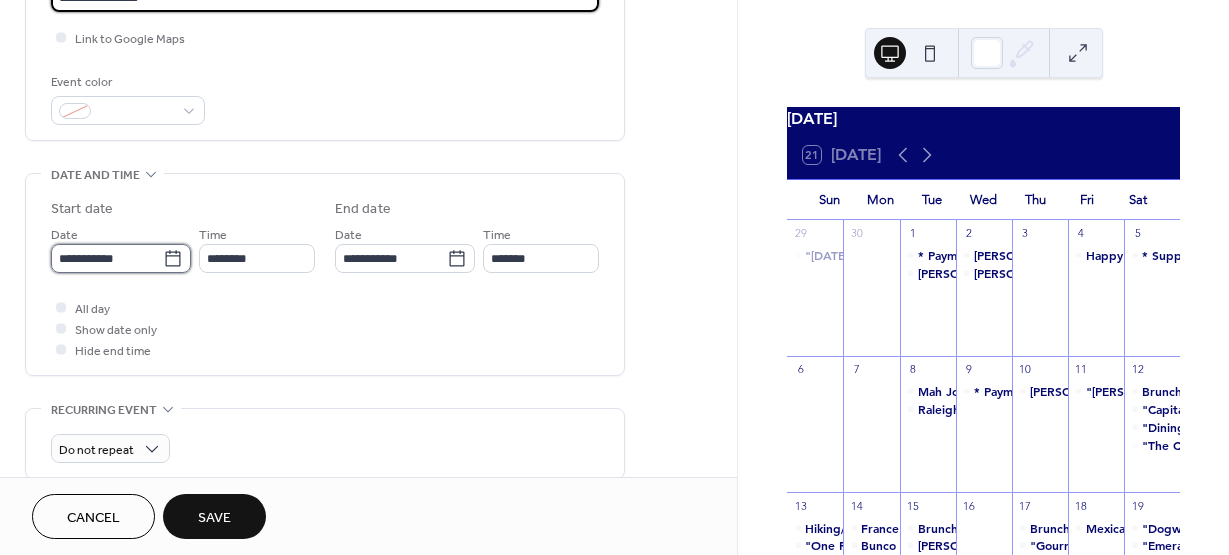 click on "**********" at bounding box center (107, 258) 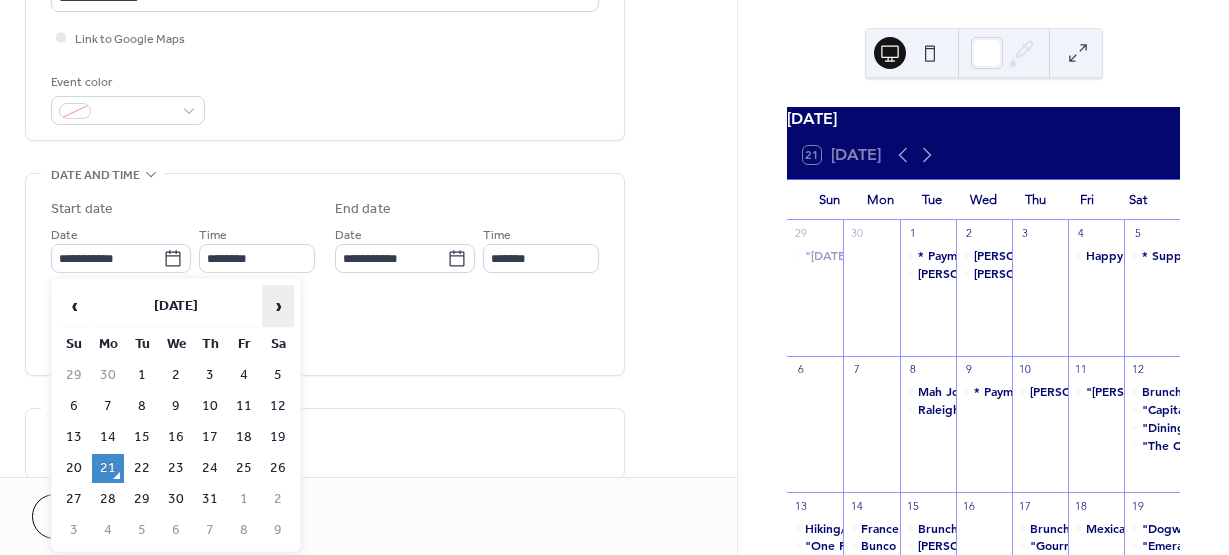 click on "›" at bounding box center (278, 306) 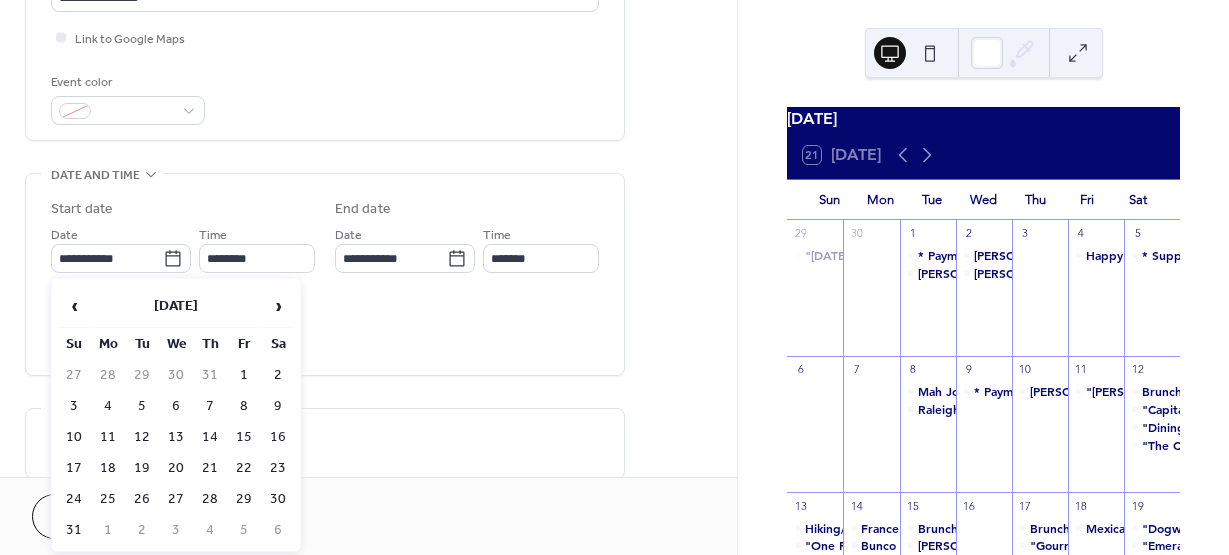 click on "23" at bounding box center [278, 468] 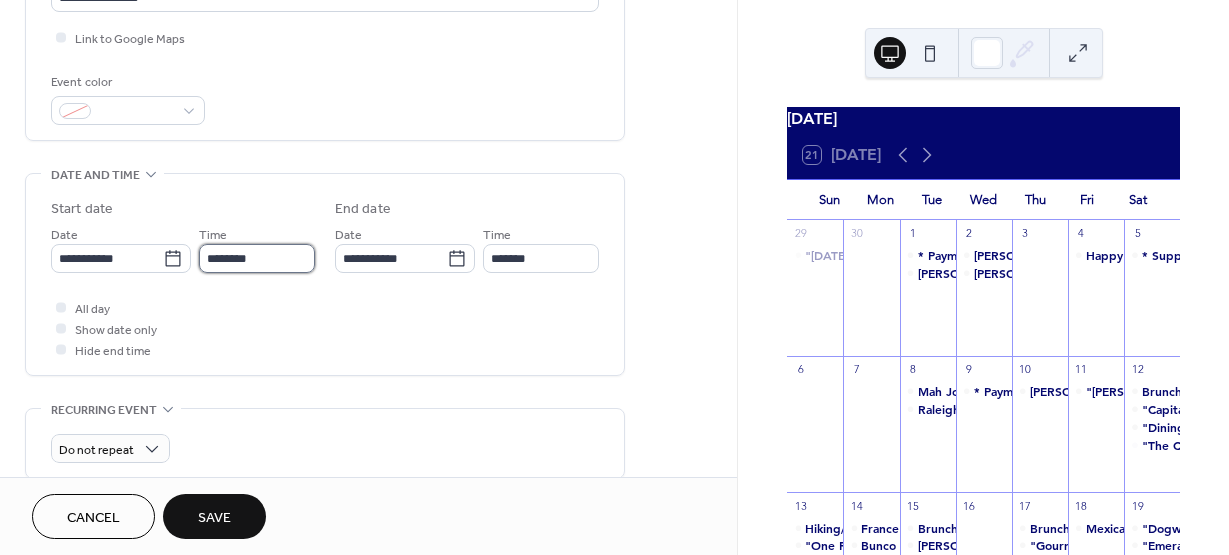 click on "********" at bounding box center (257, 258) 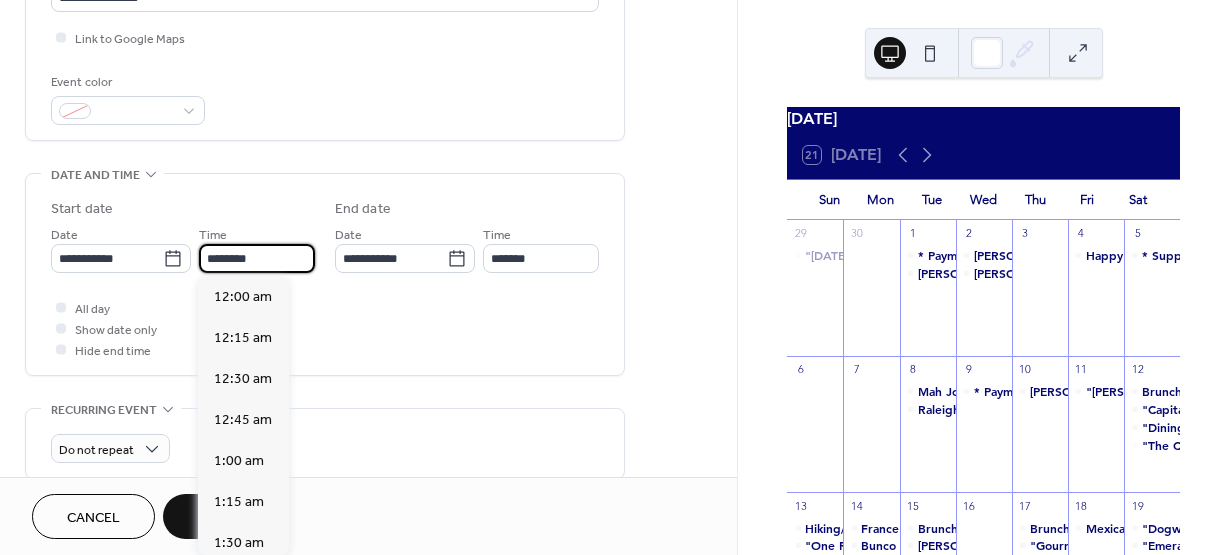 scroll, scrollTop: 1968, scrollLeft: 0, axis: vertical 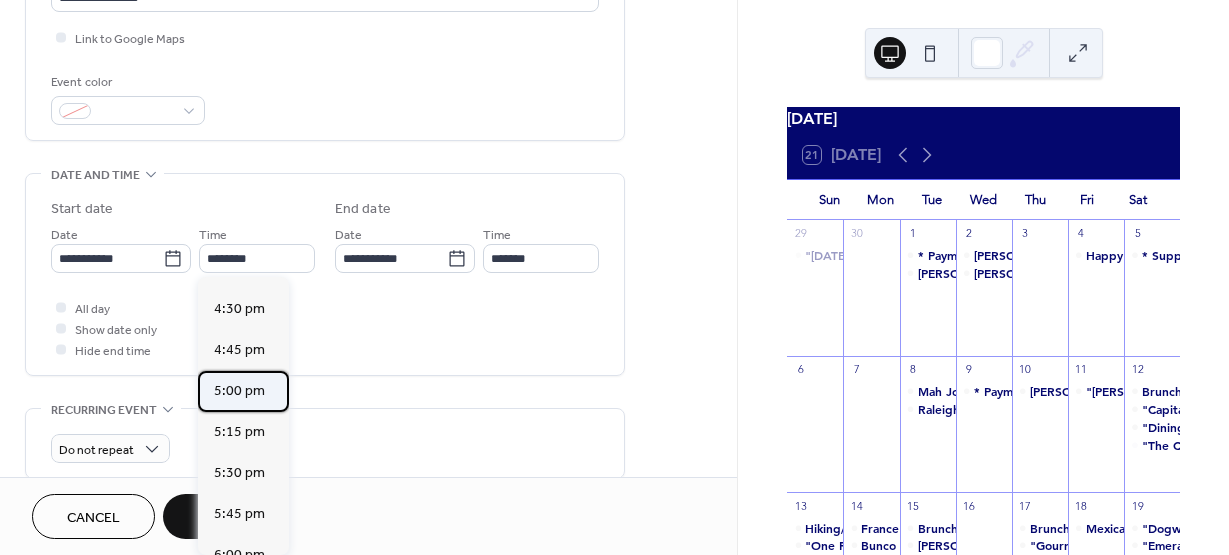 click on "5:00 pm" at bounding box center (239, 391) 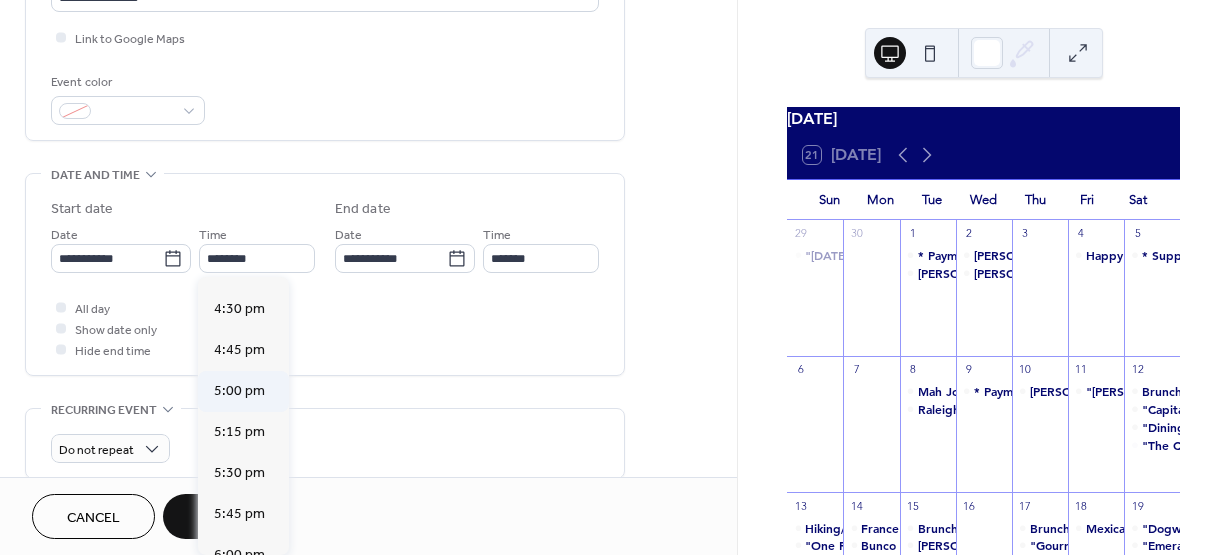type on "*******" 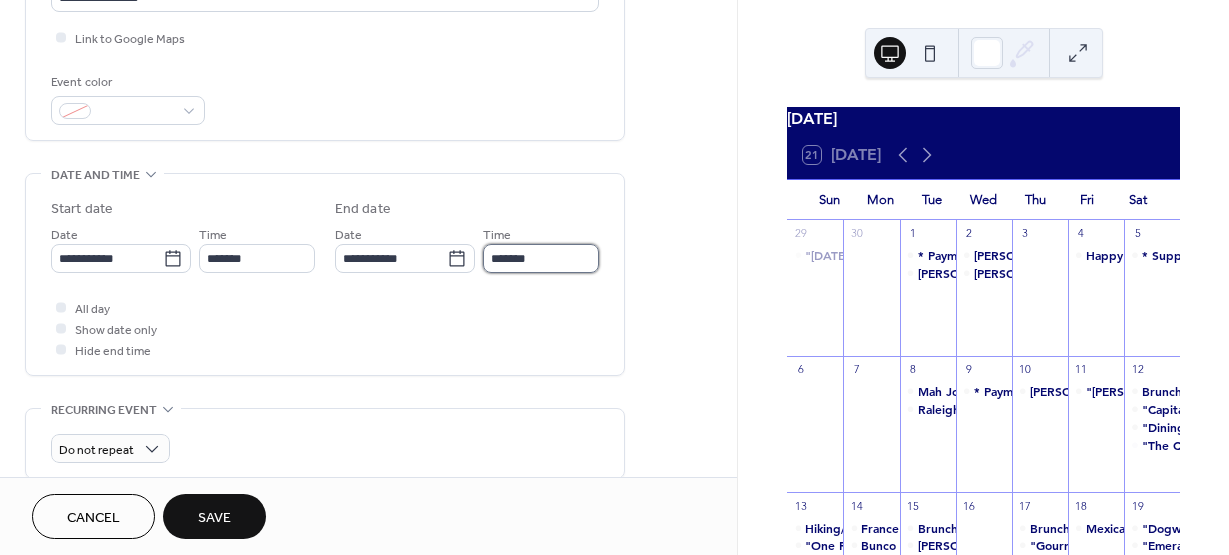 click on "*******" at bounding box center (541, 258) 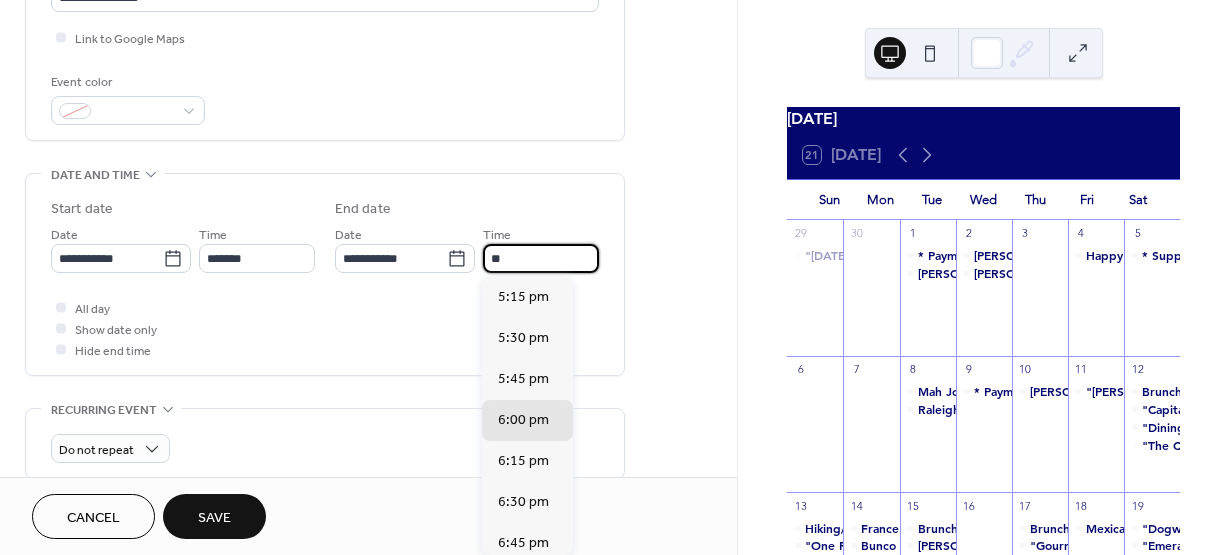 type on "*" 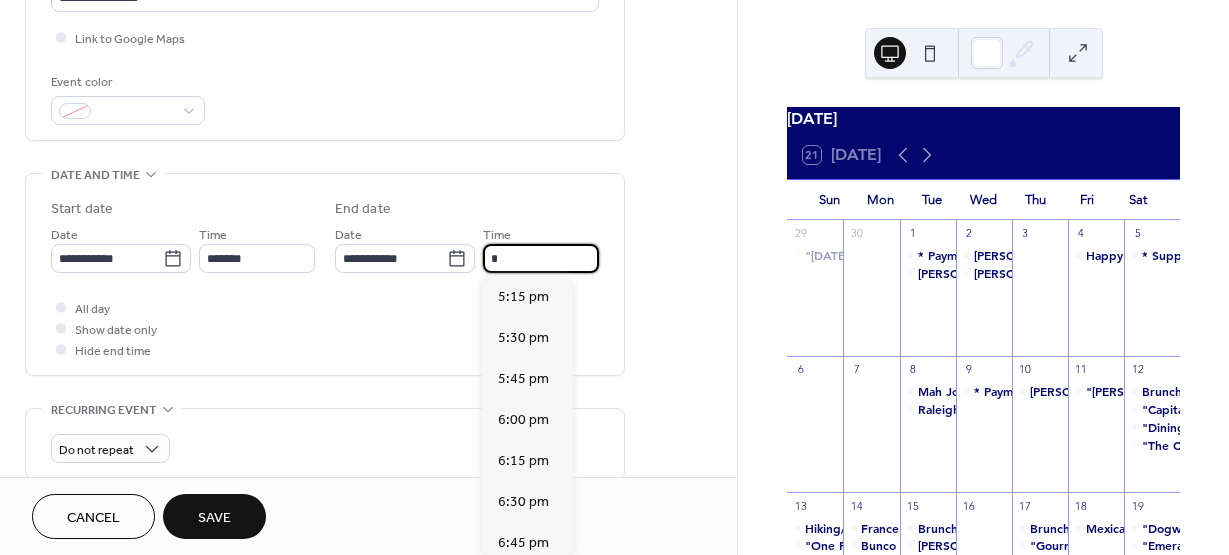 scroll, scrollTop: 287, scrollLeft: 0, axis: vertical 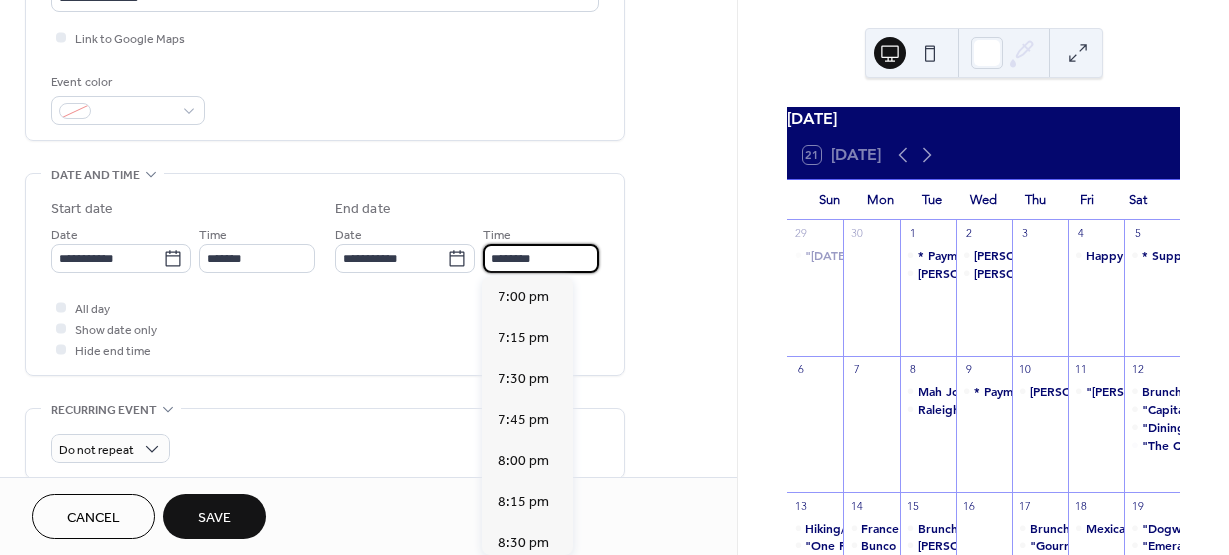 click on "**********" at bounding box center (368, 362) 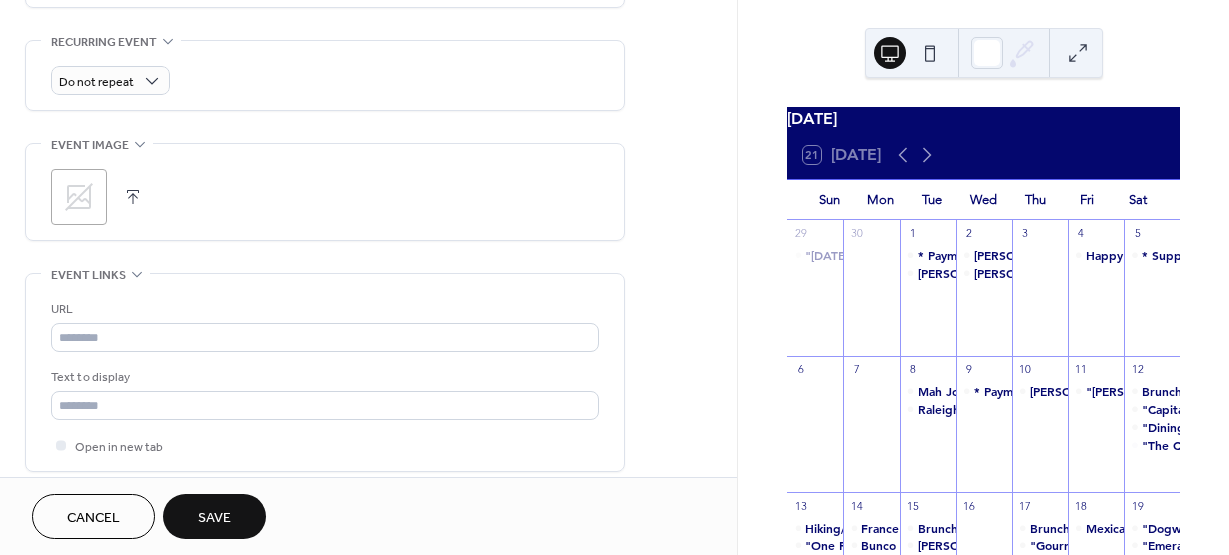 scroll, scrollTop: 863, scrollLeft: 0, axis: vertical 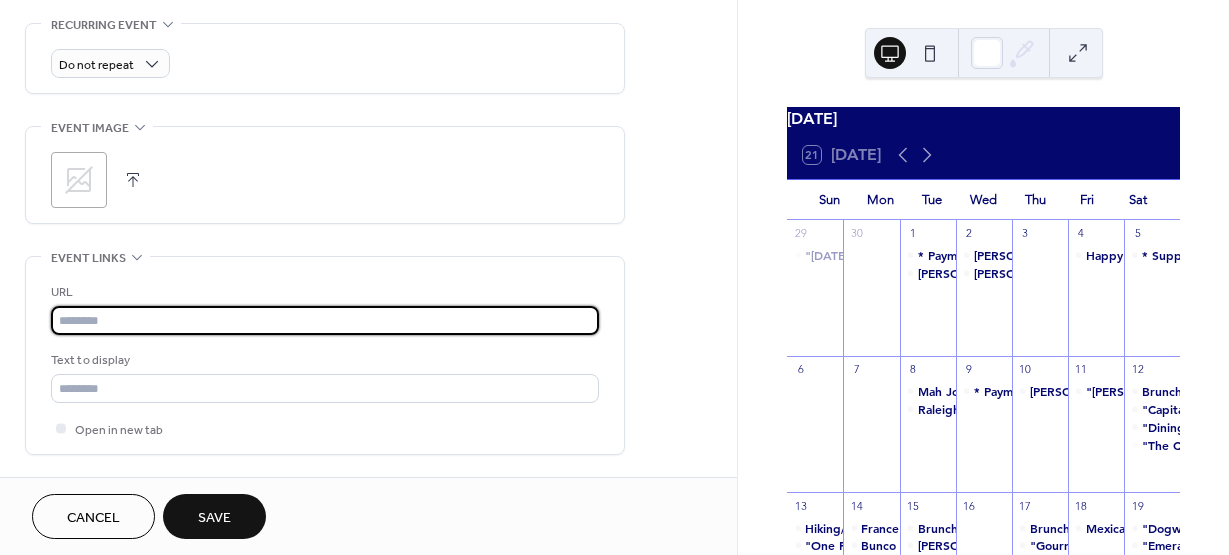 click at bounding box center (325, 320) 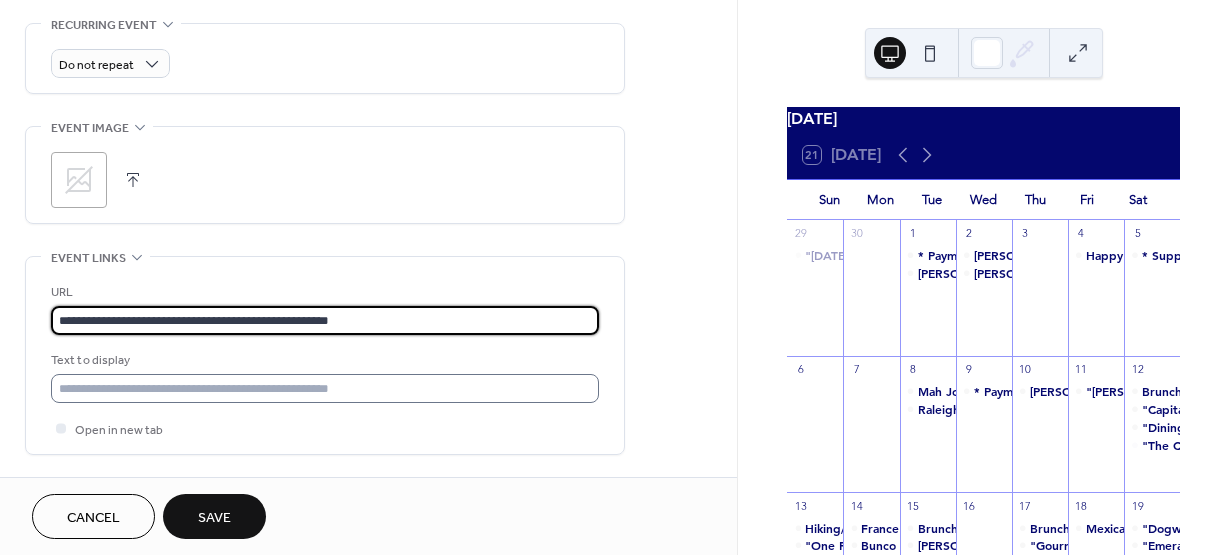 type on "**********" 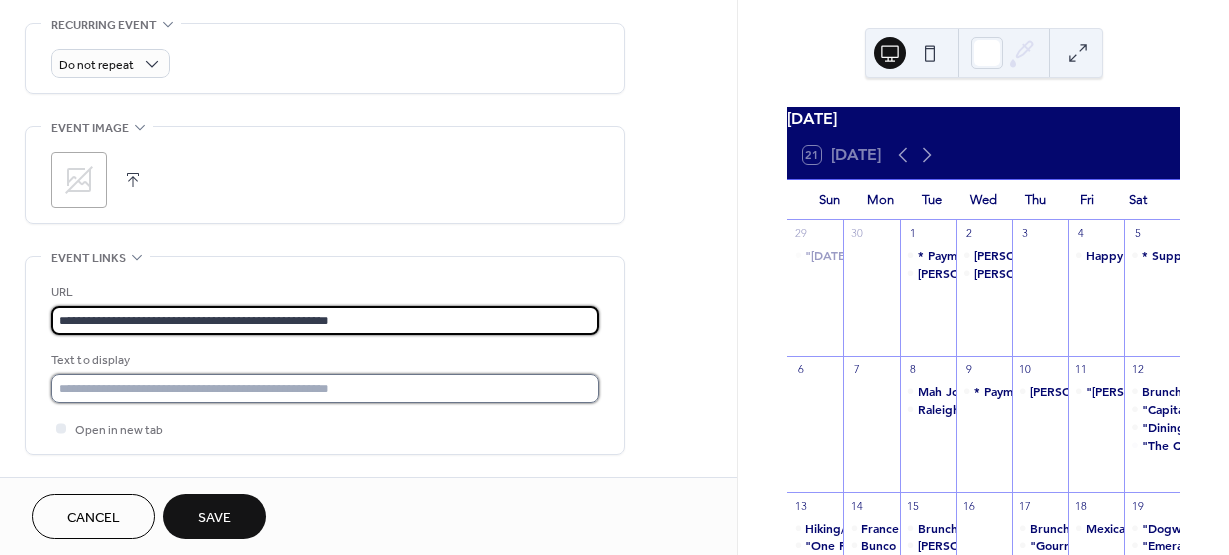 click at bounding box center (325, 388) 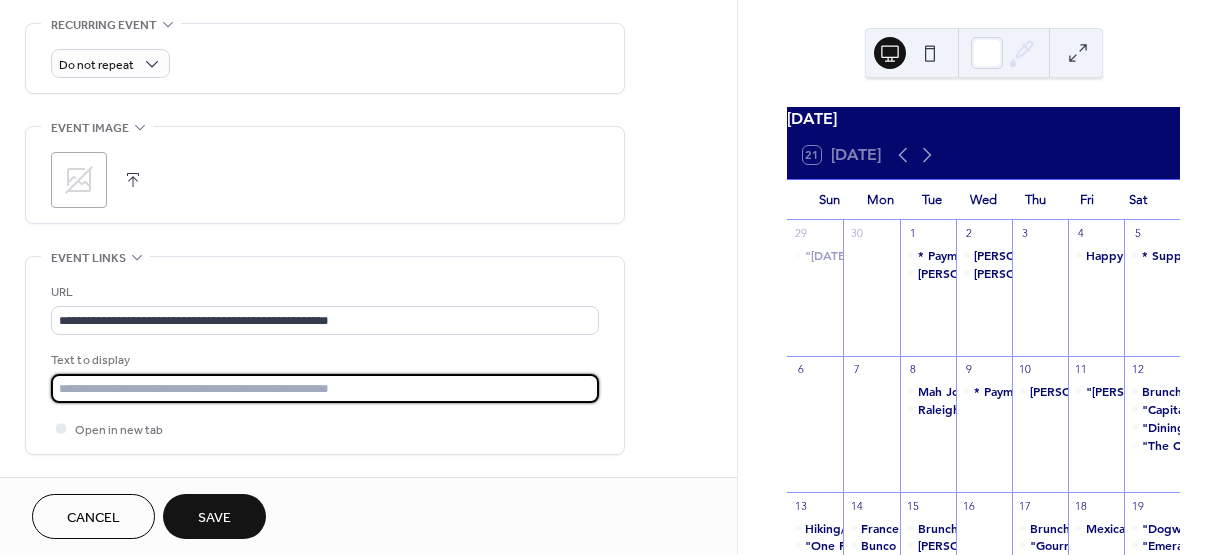 type on "**********" 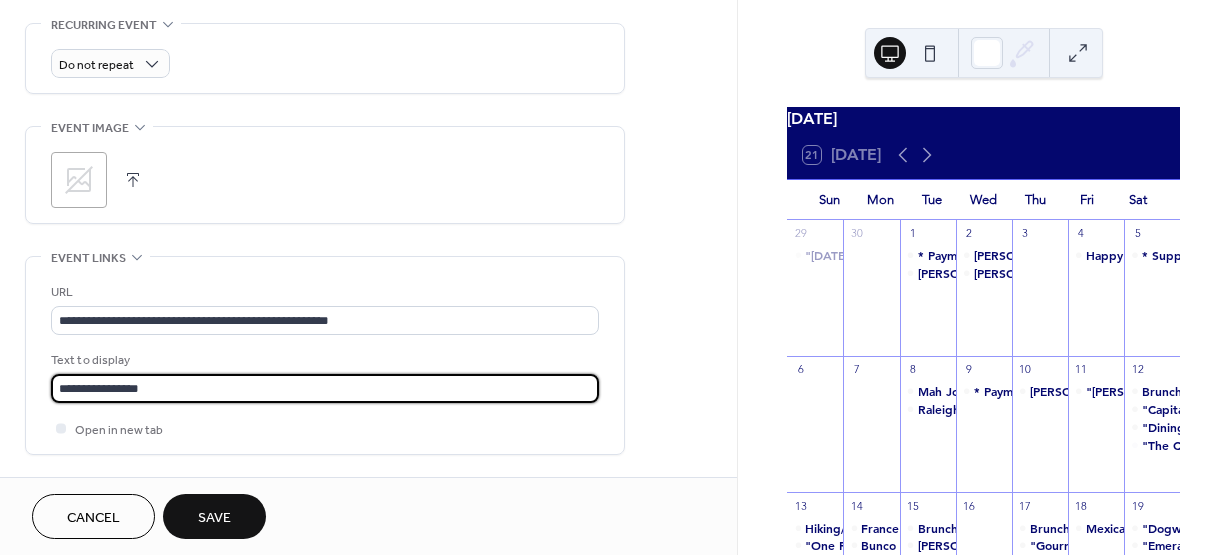 click 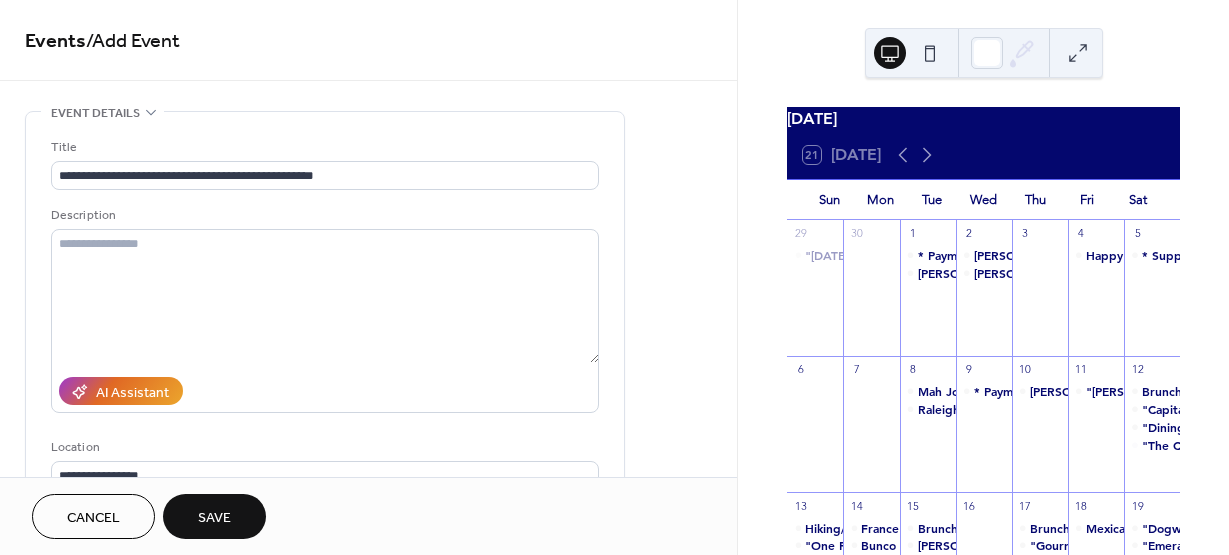 scroll, scrollTop: 7, scrollLeft: 0, axis: vertical 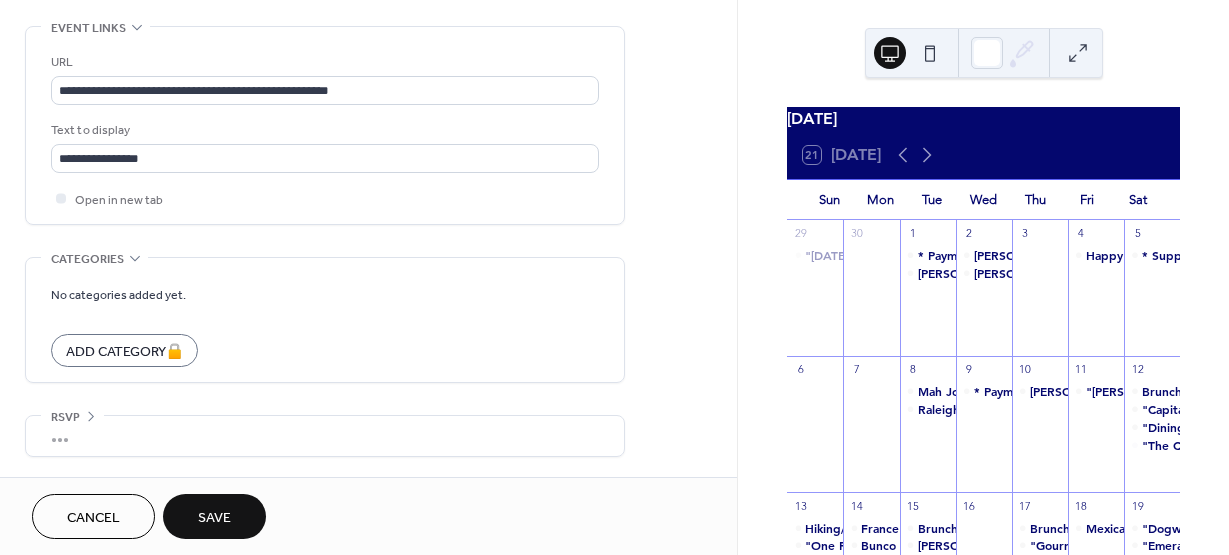click on "Save" at bounding box center (214, 516) 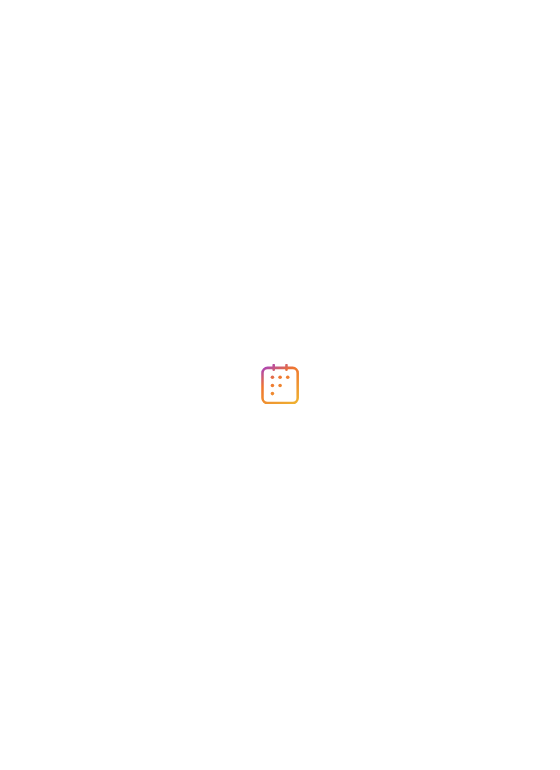 scroll, scrollTop: 0, scrollLeft: 0, axis: both 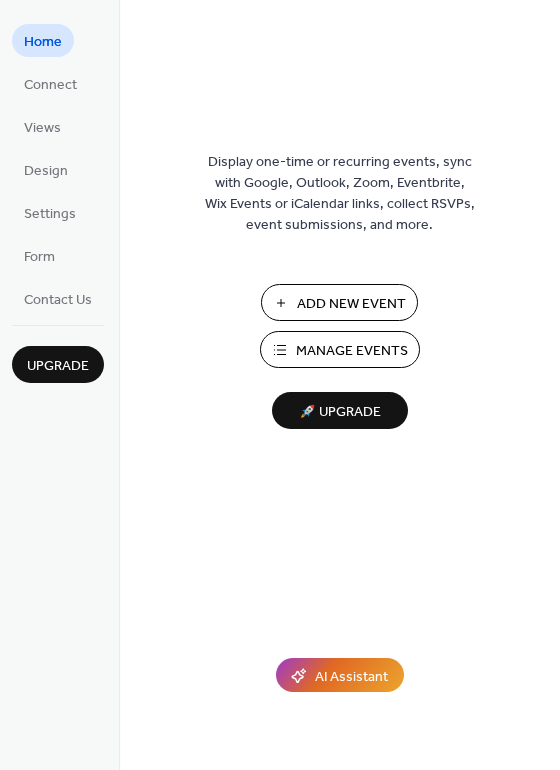 click on "Manage Events" at bounding box center (352, 351) 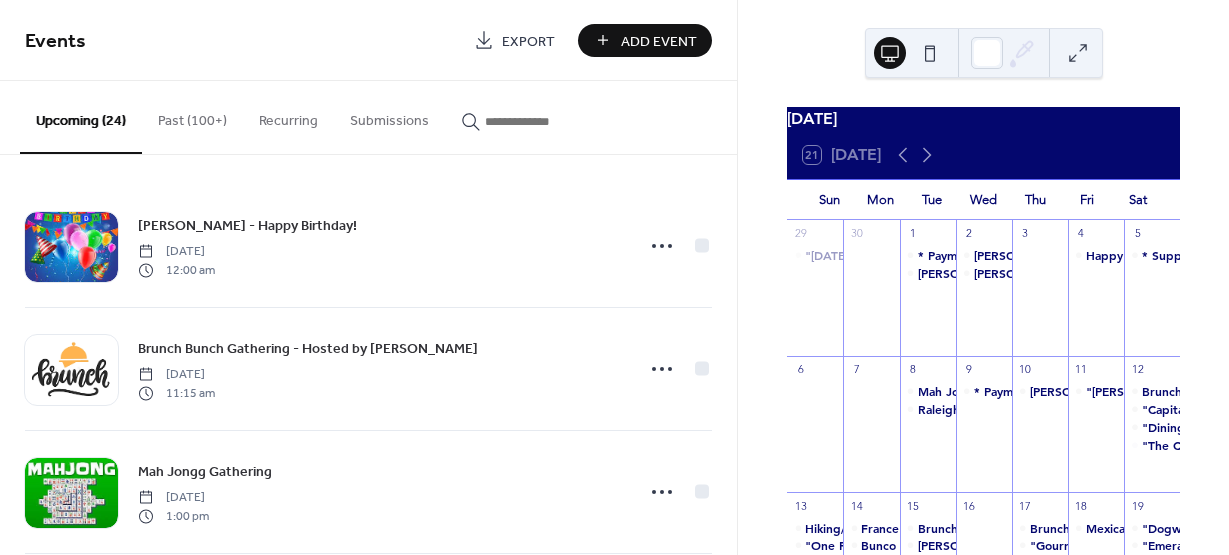 scroll, scrollTop: 0, scrollLeft: 0, axis: both 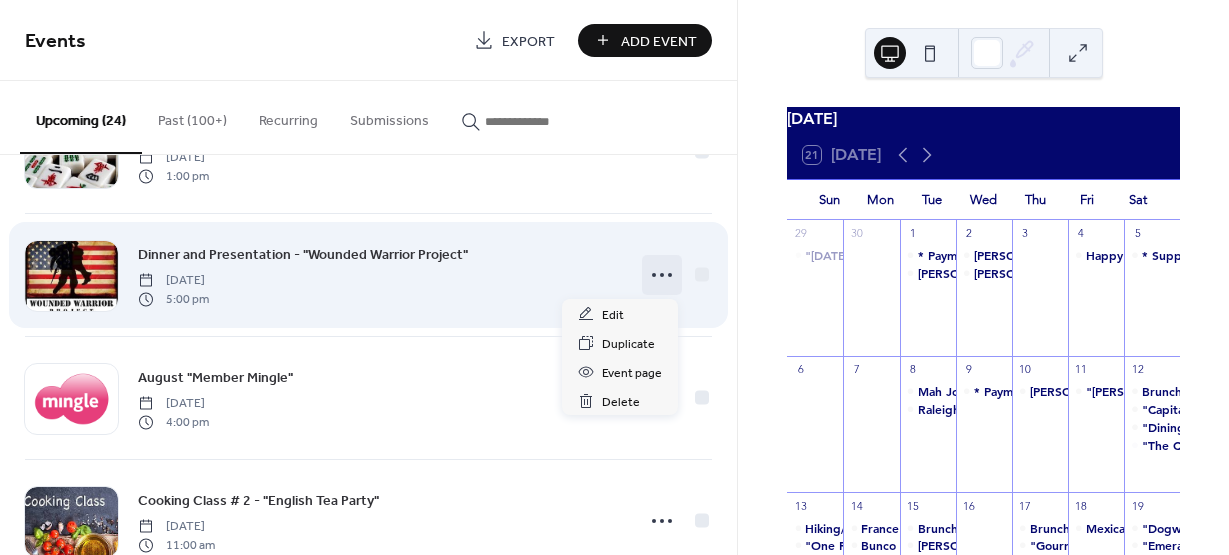 click 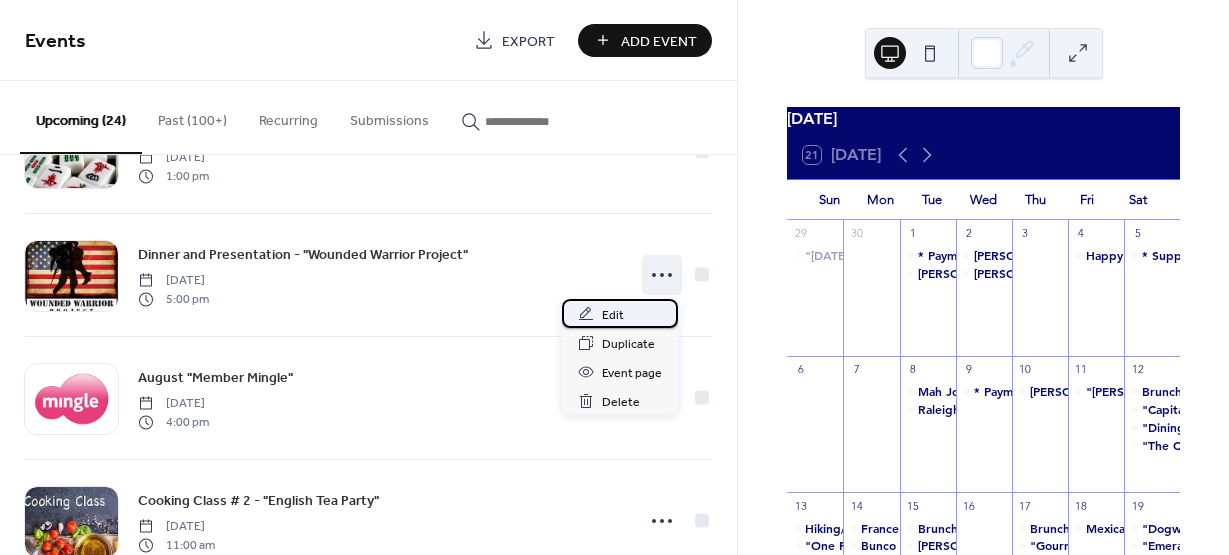 click on "Edit" at bounding box center (620, 313) 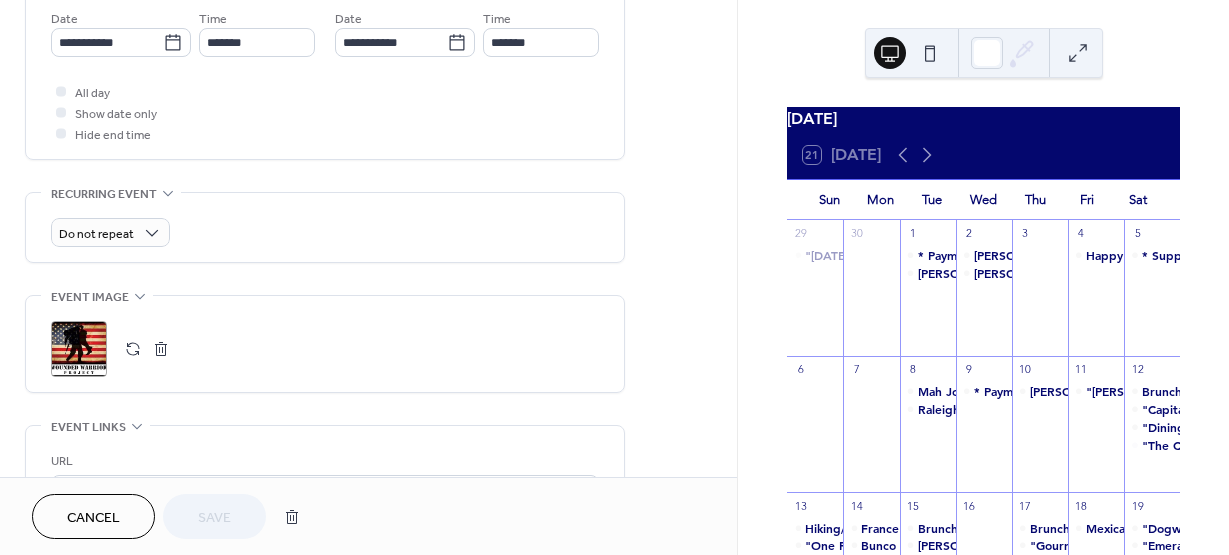 scroll, scrollTop: 770, scrollLeft: 0, axis: vertical 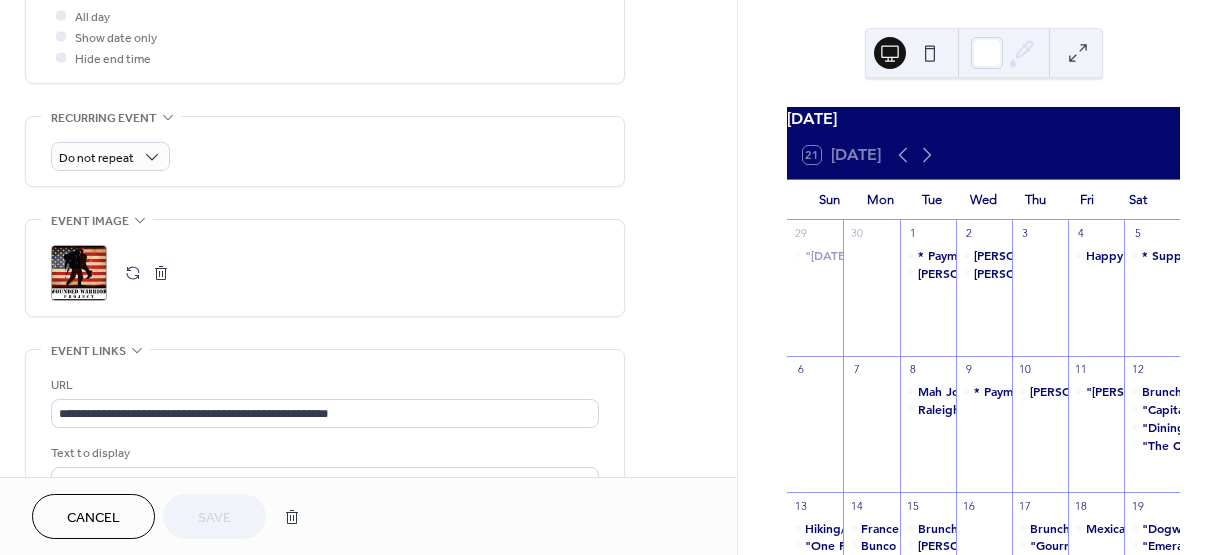 click at bounding box center [161, 273] 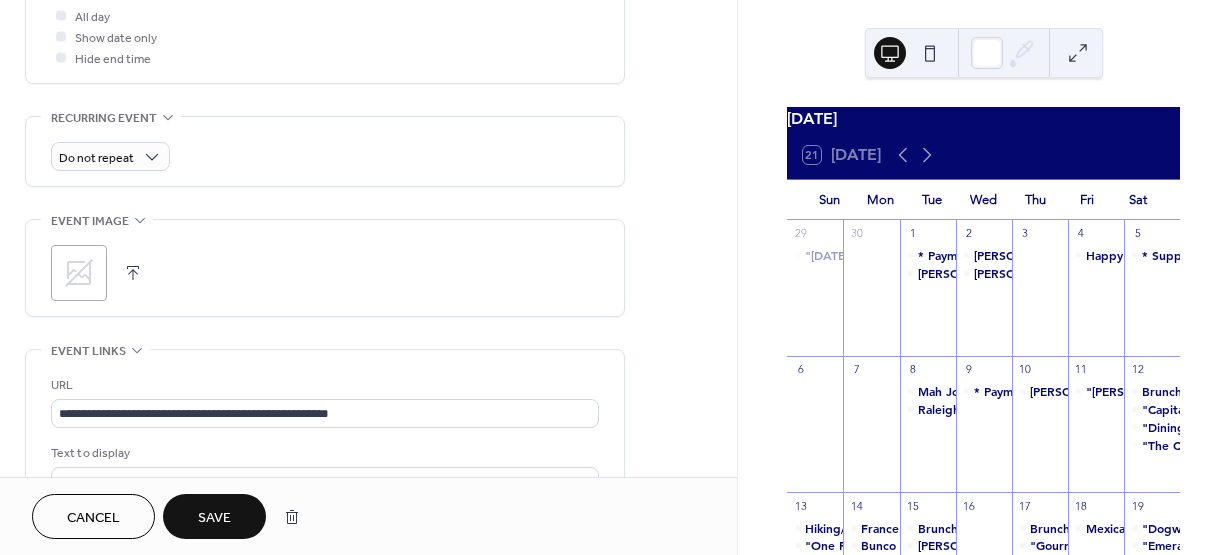 click on ";" at bounding box center [79, 273] 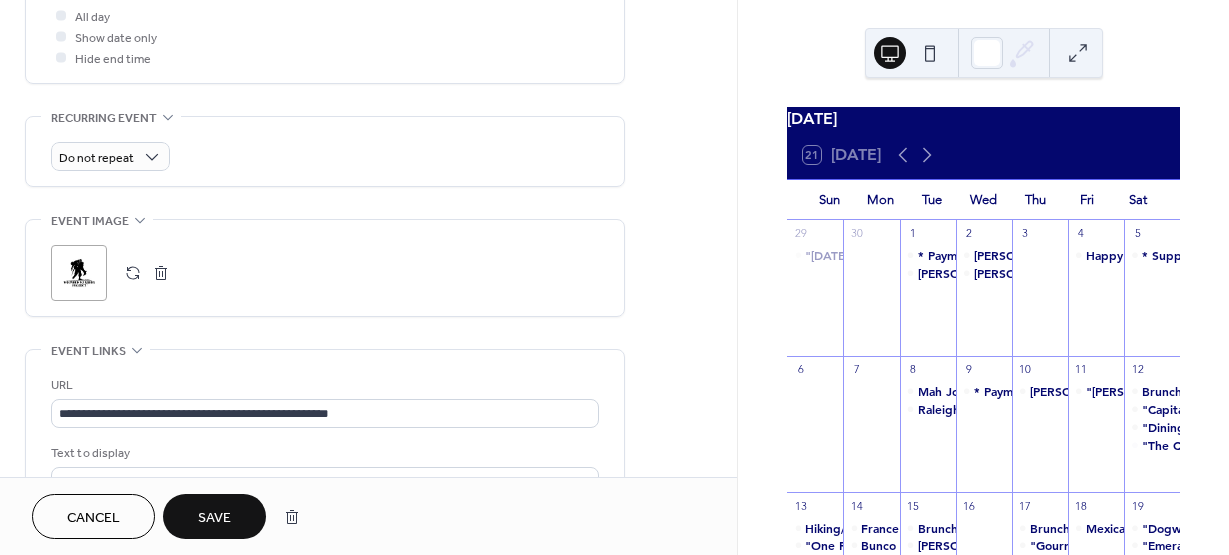 click on "Save" at bounding box center [214, 518] 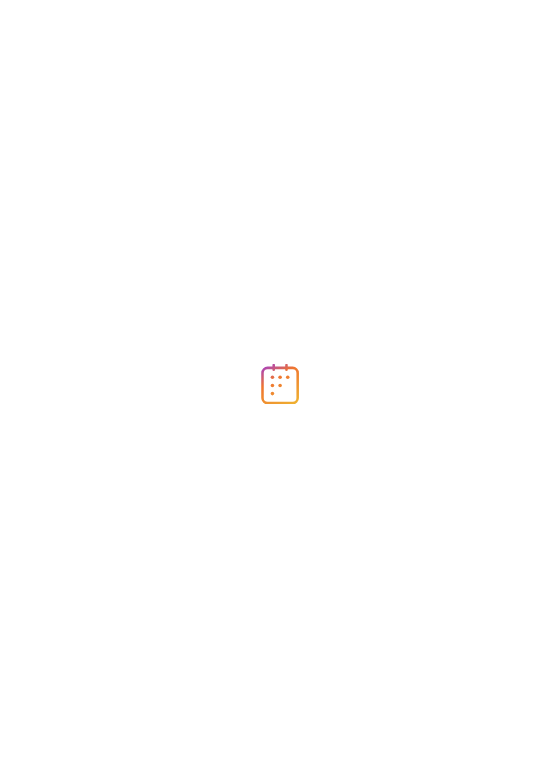 scroll, scrollTop: 0, scrollLeft: 0, axis: both 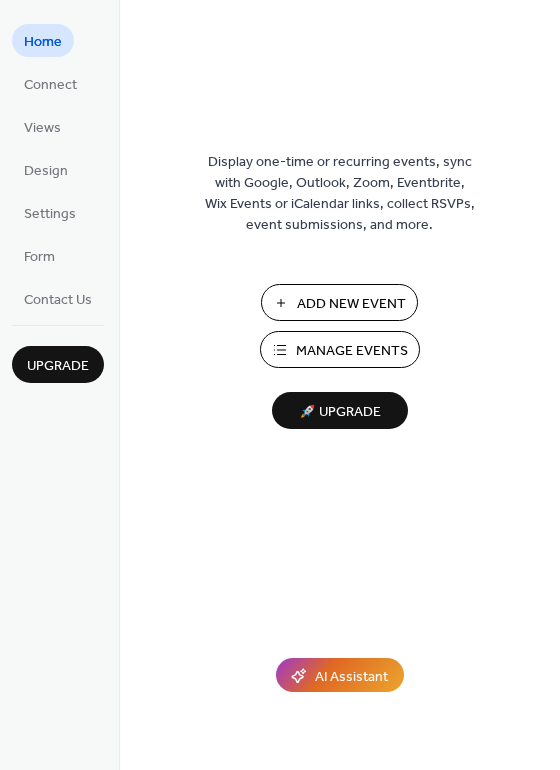 click on "Add New Event" at bounding box center [351, 304] 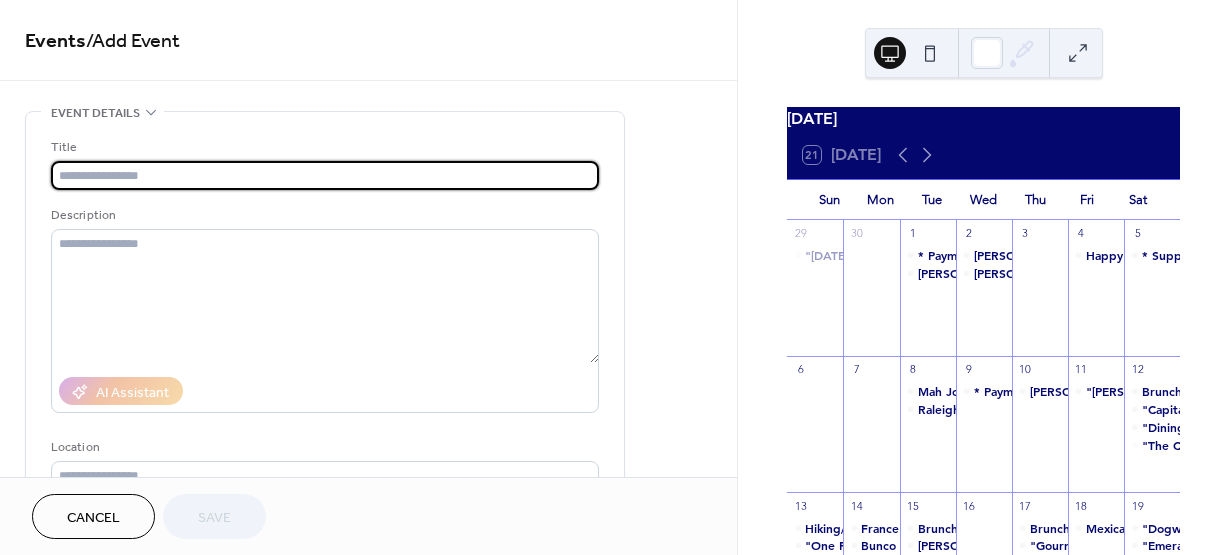 scroll, scrollTop: 0, scrollLeft: 0, axis: both 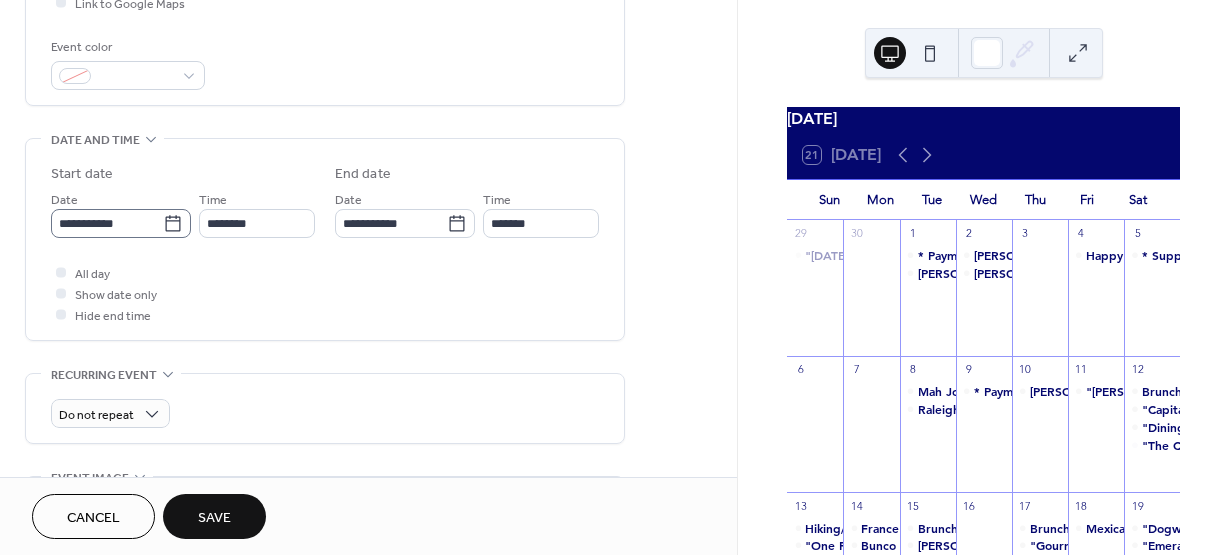 type on "**********" 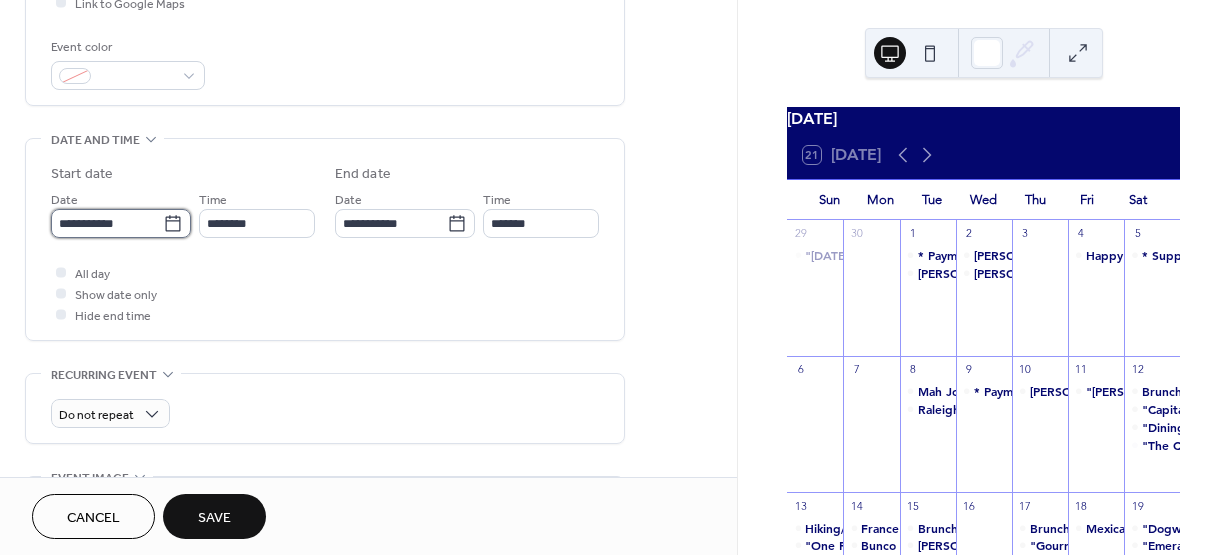 click on "**********" at bounding box center (107, 223) 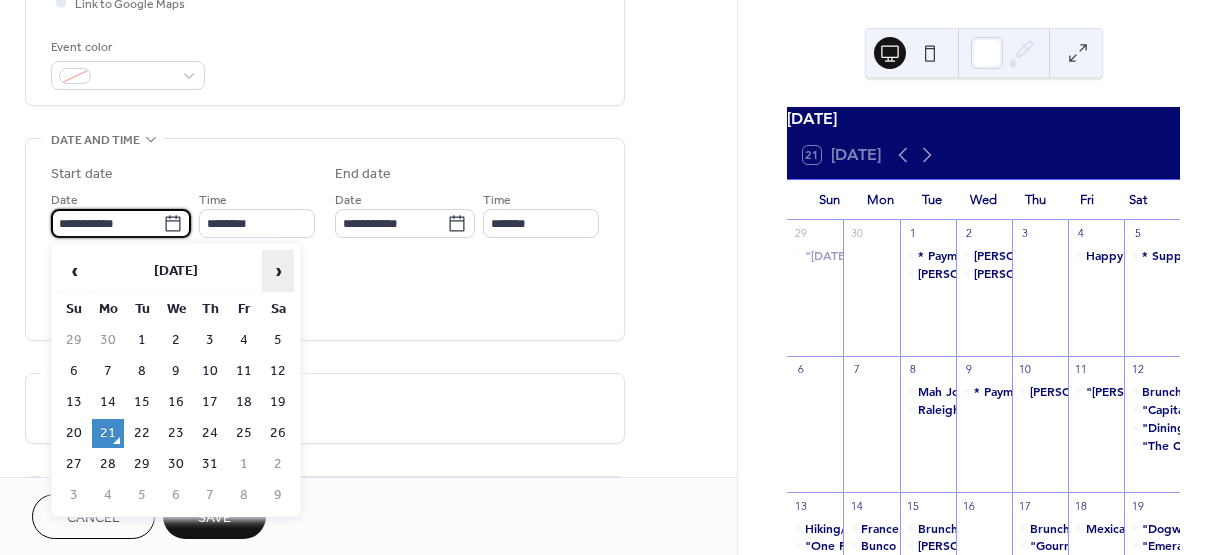 click on "›" at bounding box center [278, 271] 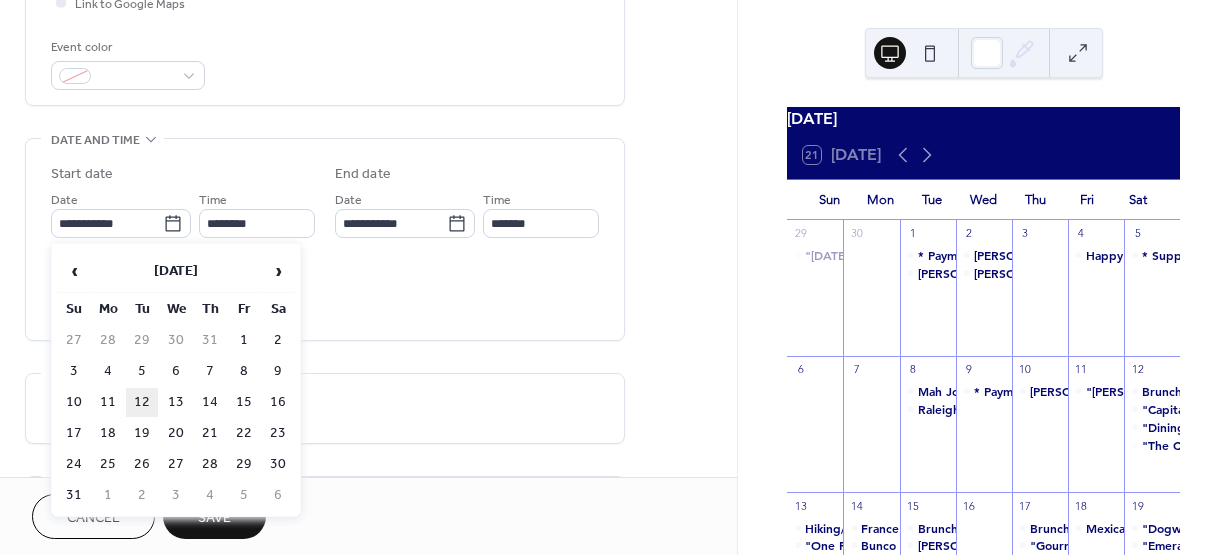 click on "12" at bounding box center [142, 402] 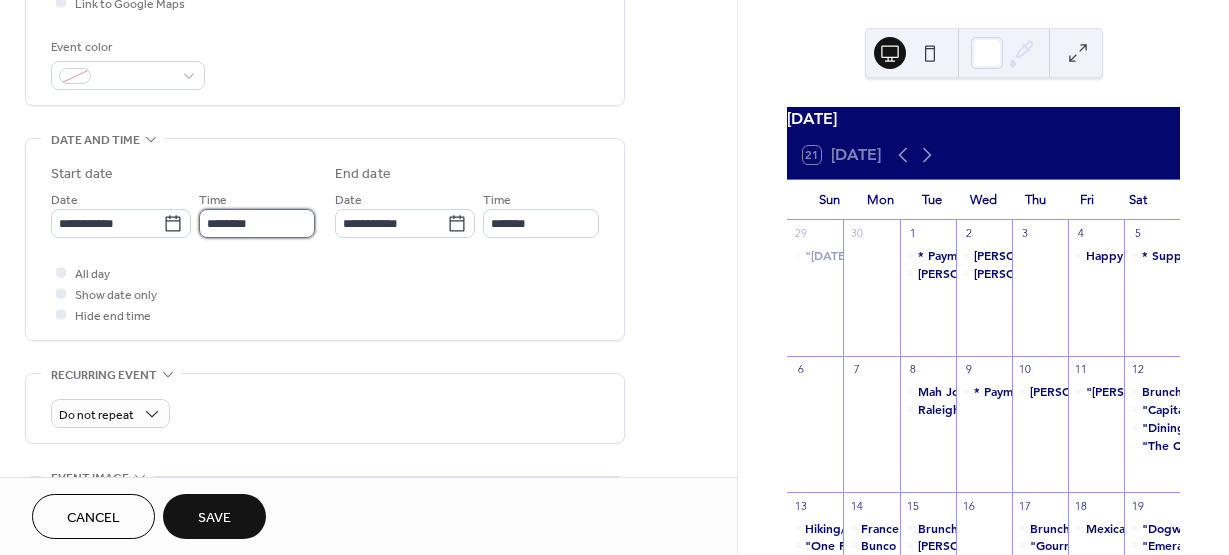 click on "********" at bounding box center (257, 223) 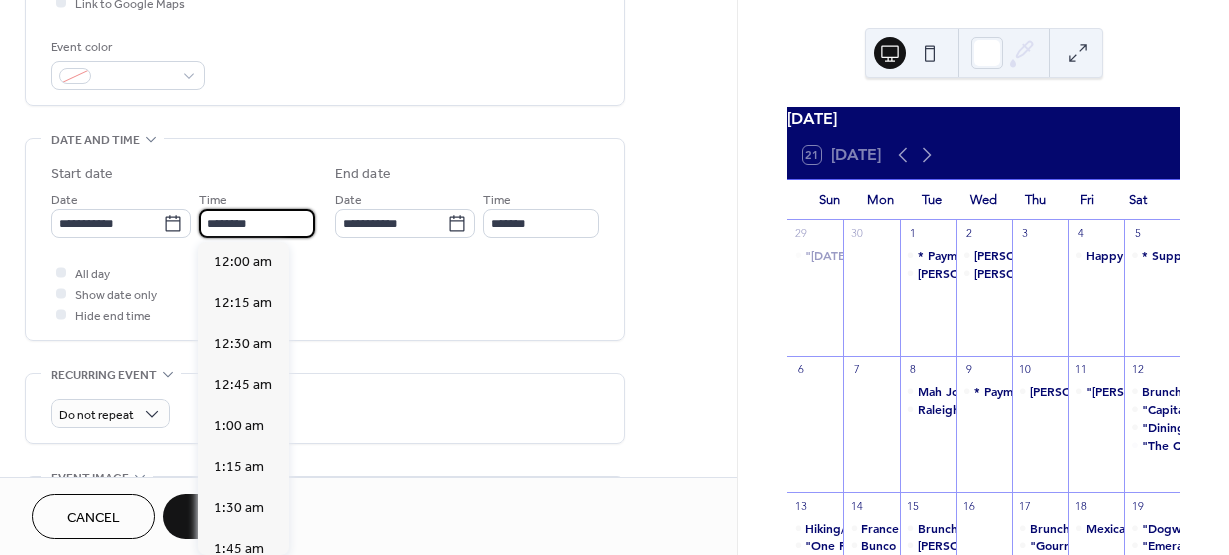 scroll, scrollTop: 1968, scrollLeft: 0, axis: vertical 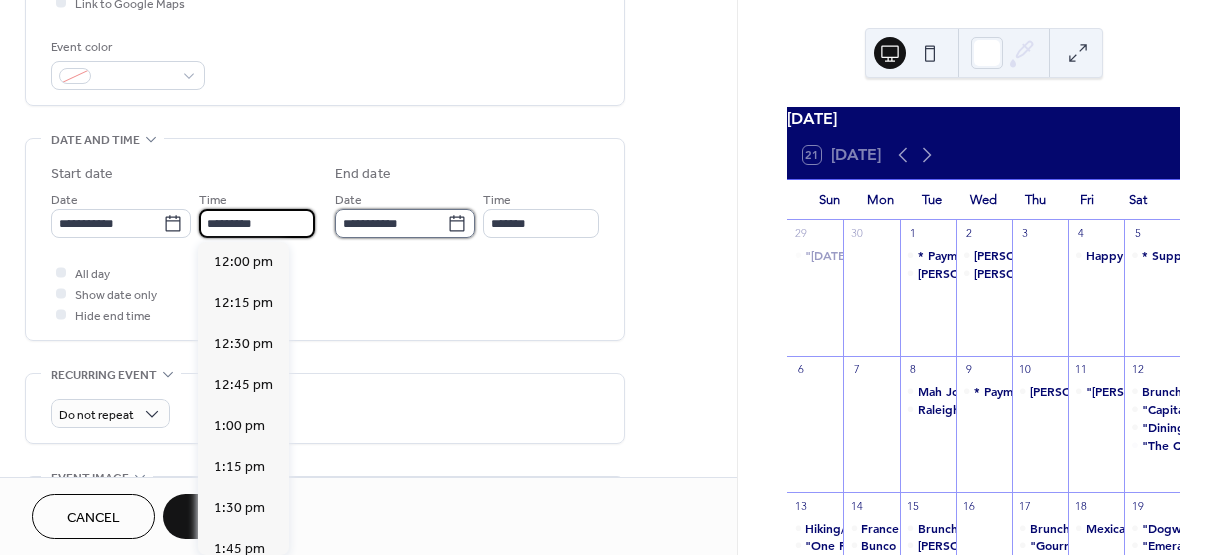 click on "**********" at bounding box center (391, 223) 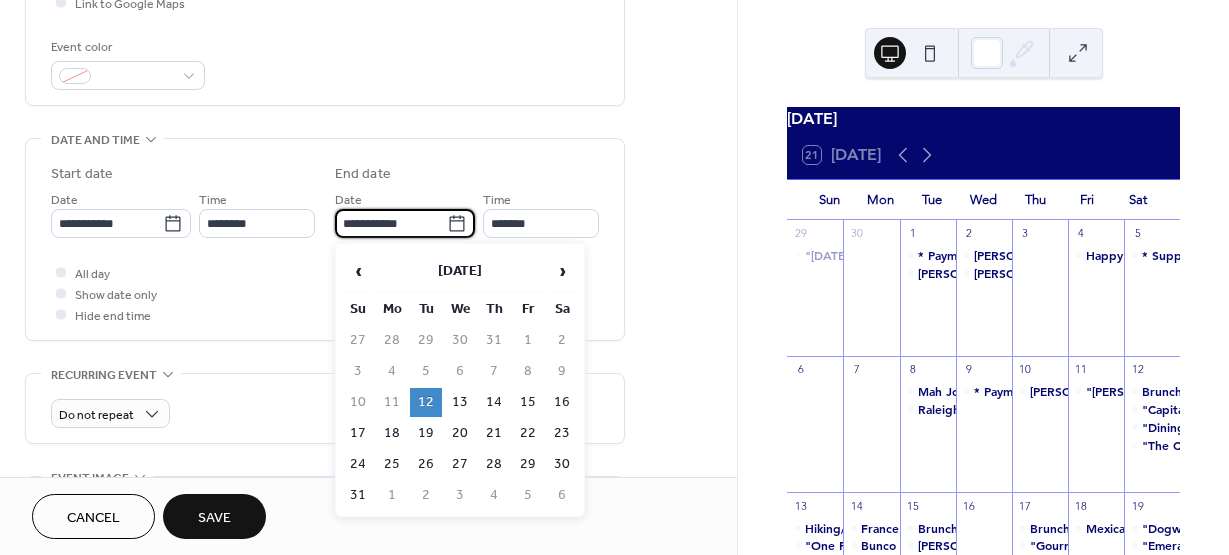 type on "*******" 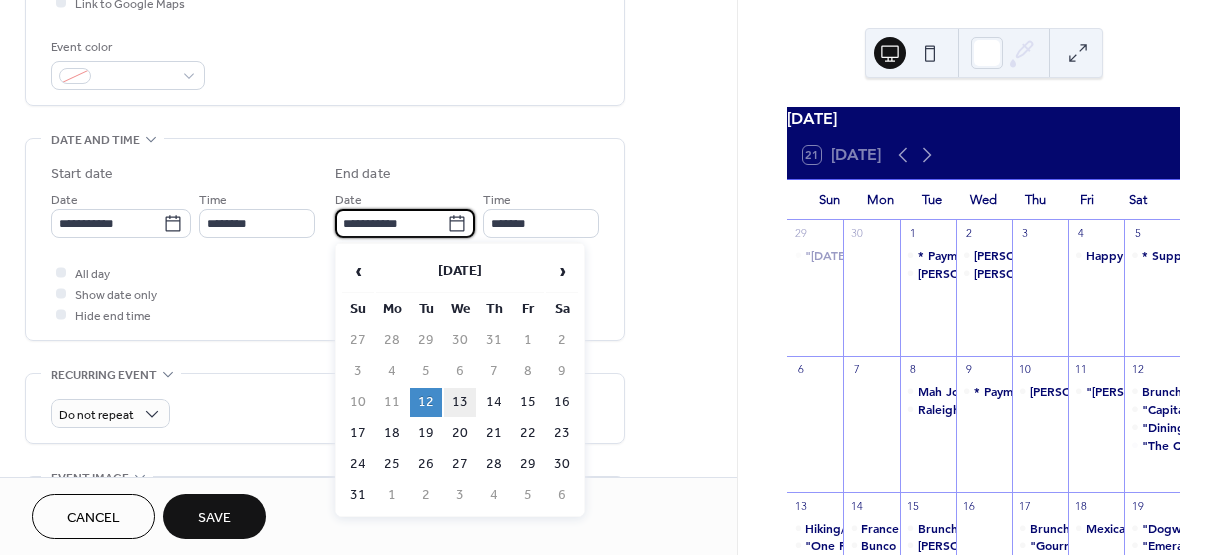 click on "13" at bounding box center (460, 402) 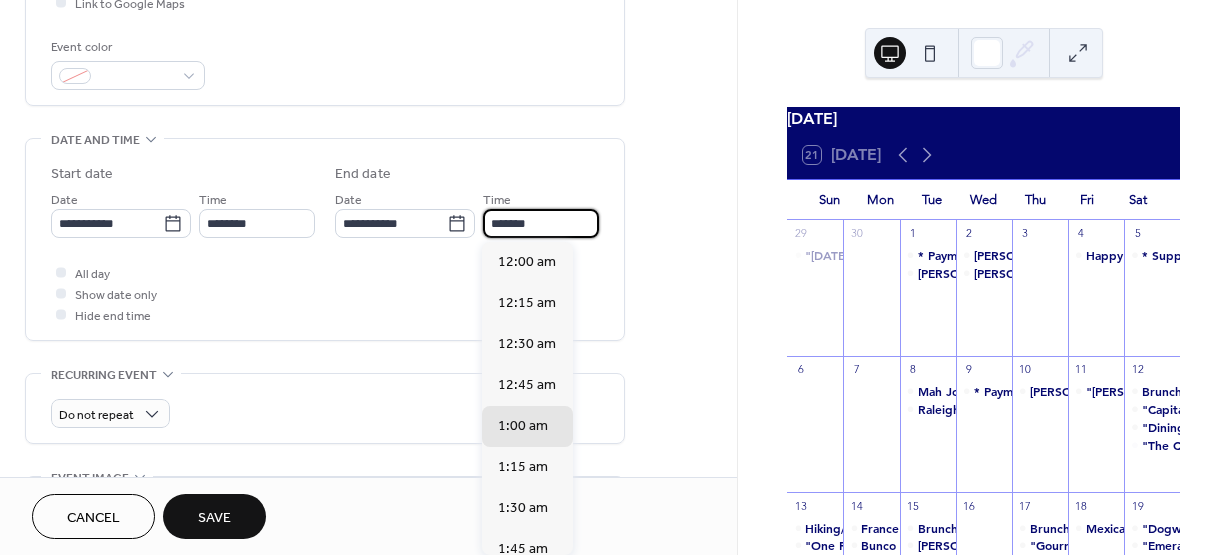 click on "*******" at bounding box center (541, 223) 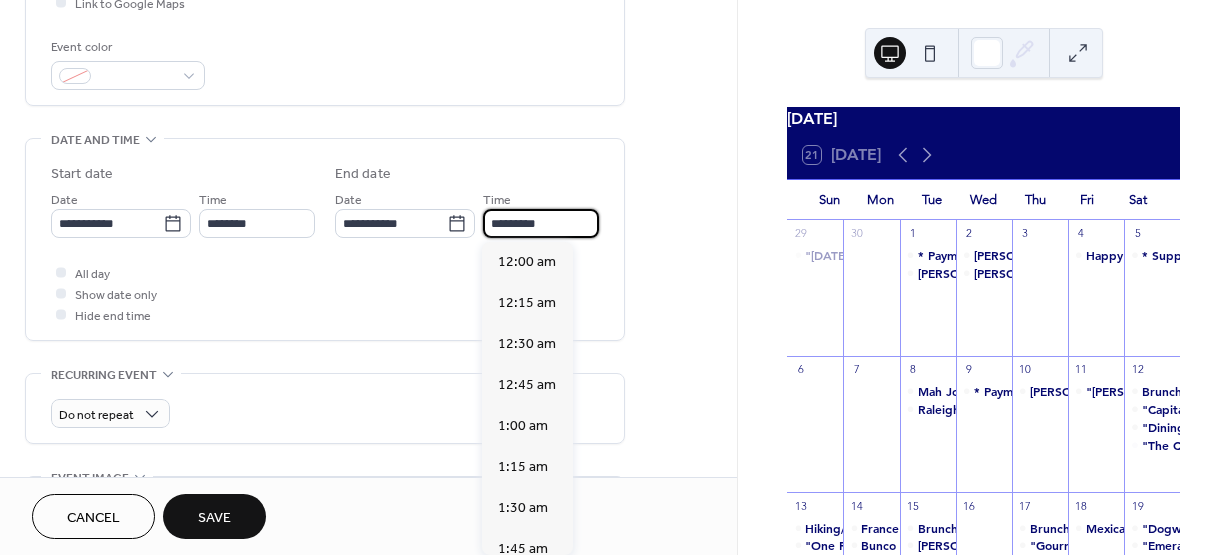 click on "**********" at bounding box center [368, 327] 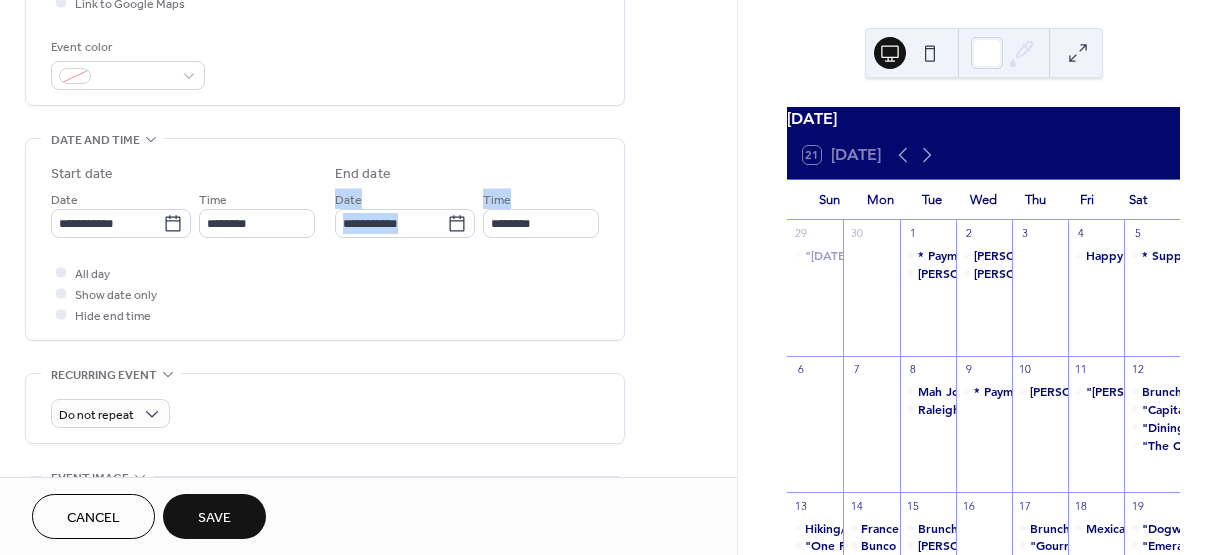 click on "**********" at bounding box center [368, 238] 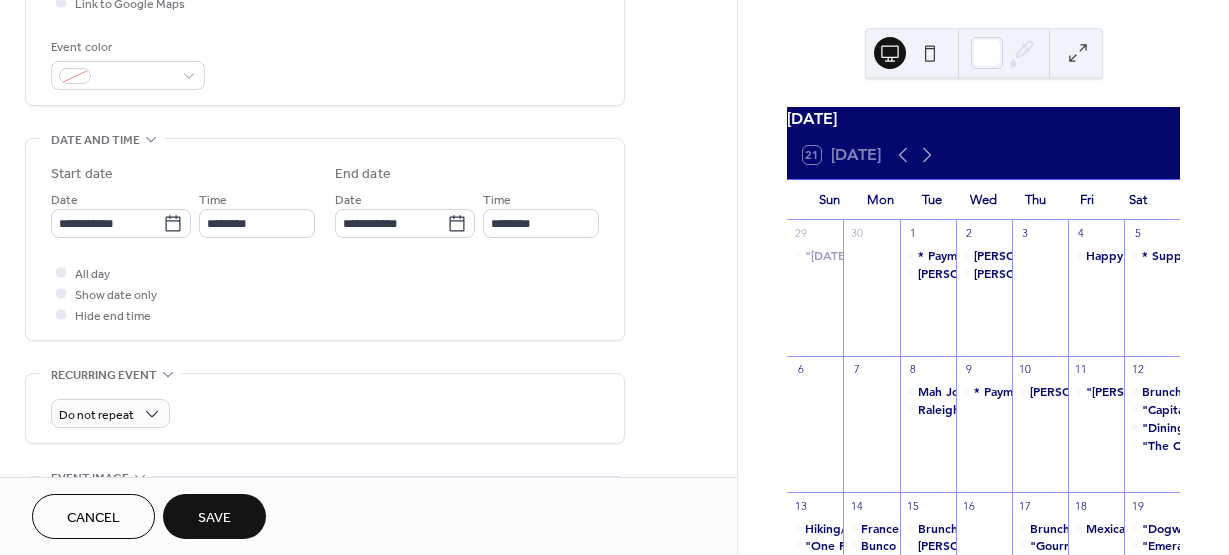 click on "**********" at bounding box center [368, 327] 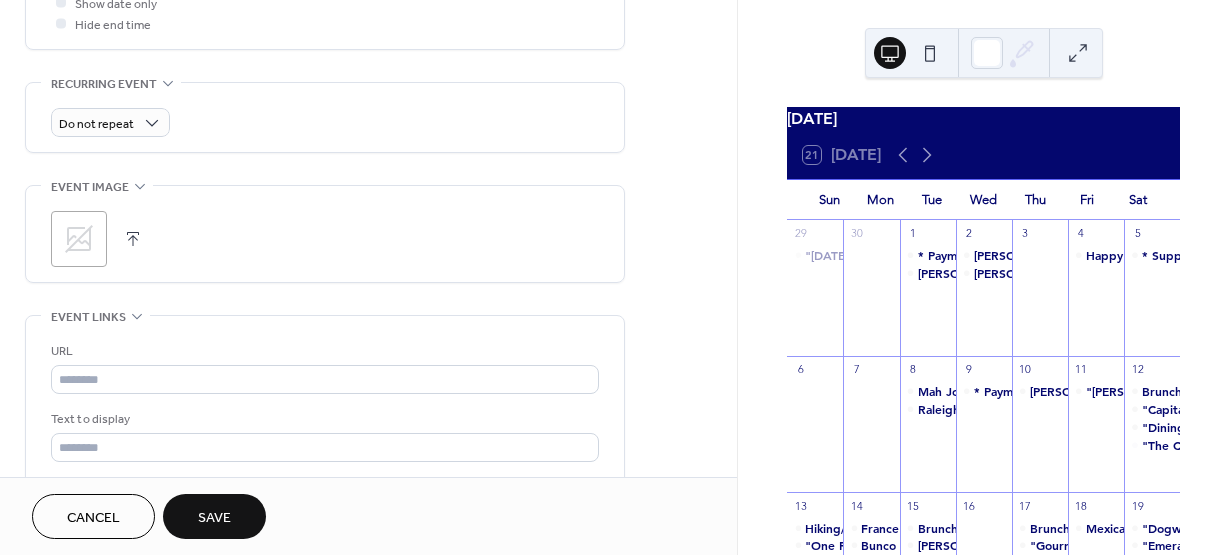 scroll, scrollTop: 806, scrollLeft: 0, axis: vertical 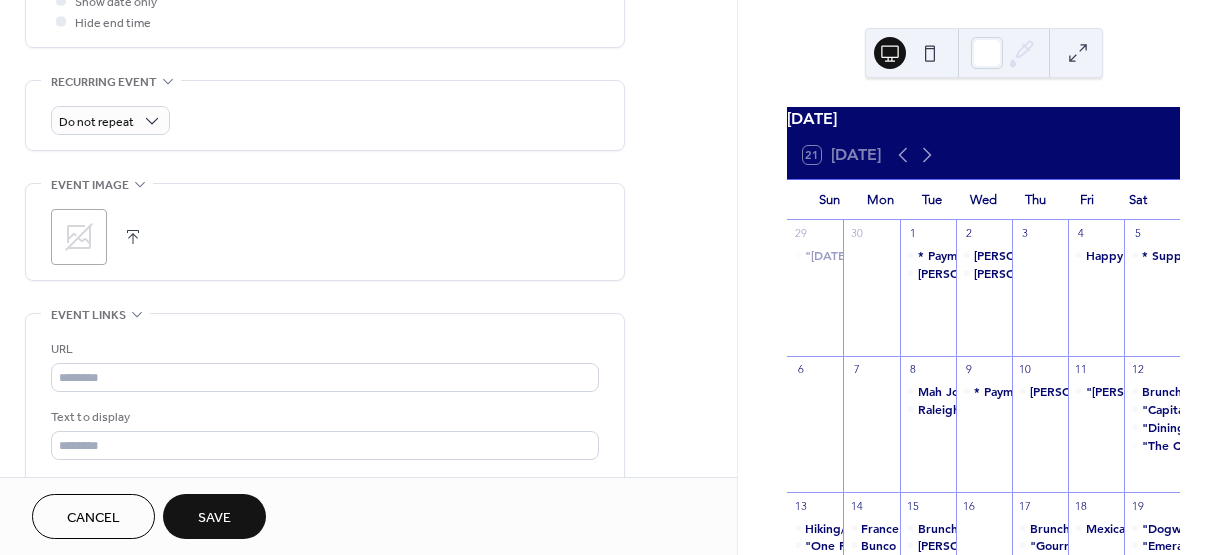click 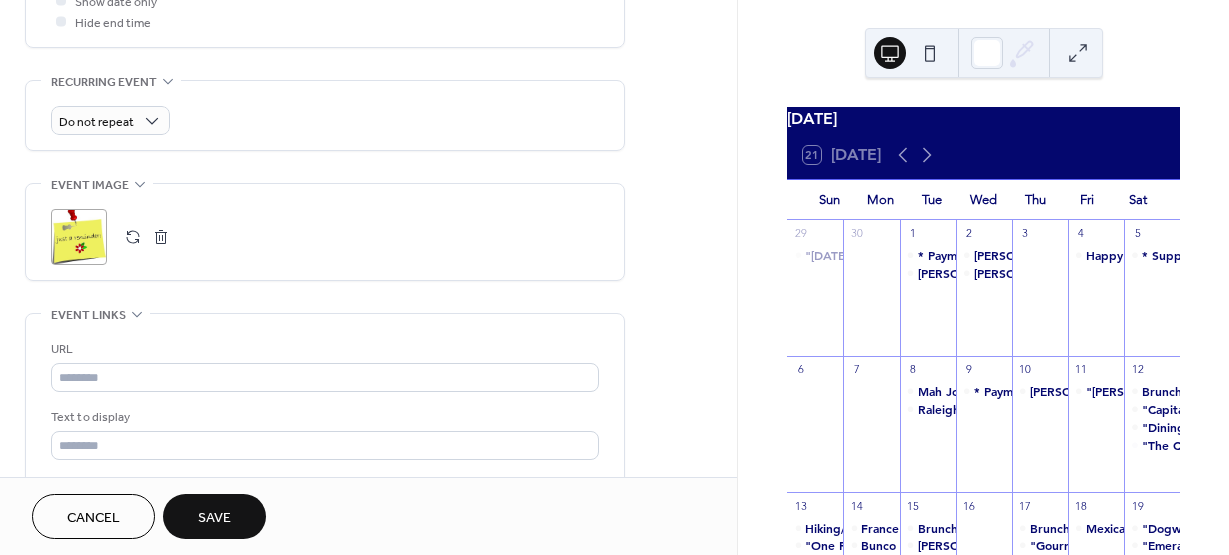 click on "Save" at bounding box center (214, 518) 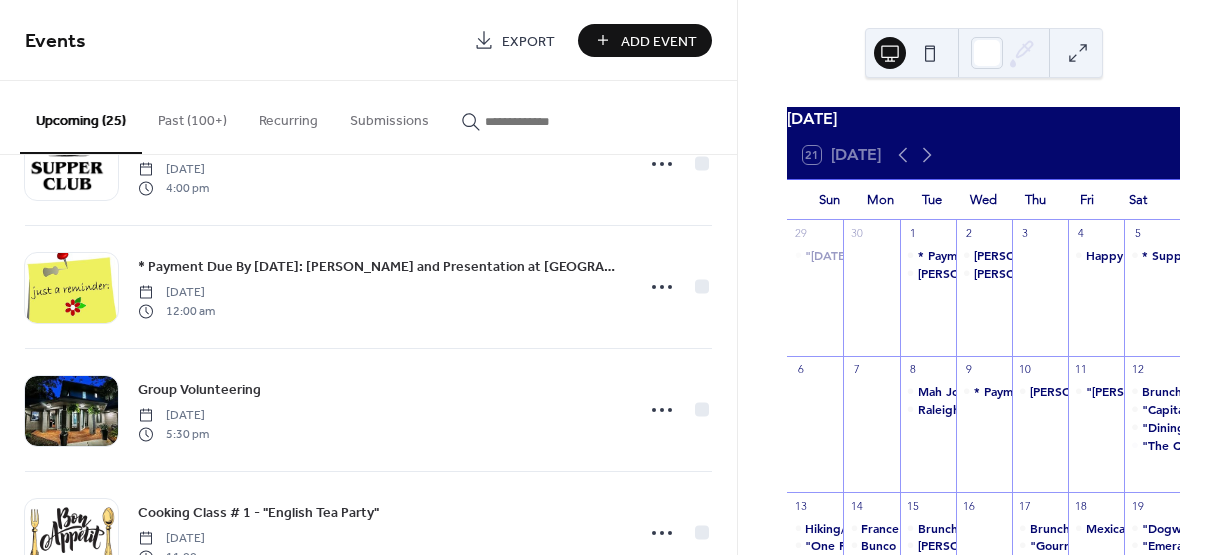 scroll, scrollTop: 1950, scrollLeft: 0, axis: vertical 